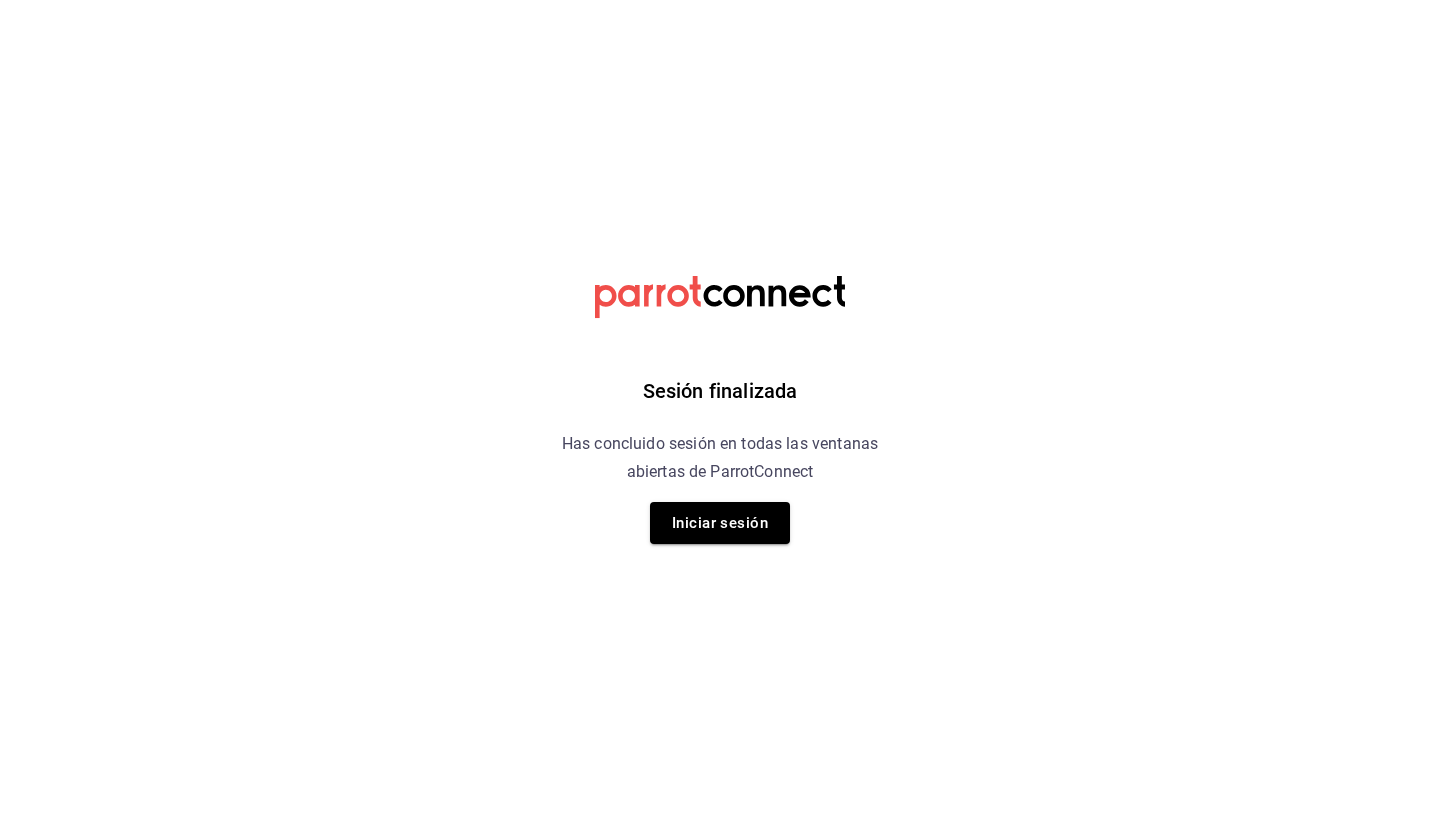 scroll, scrollTop: 0, scrollLeft: 0, axis: both 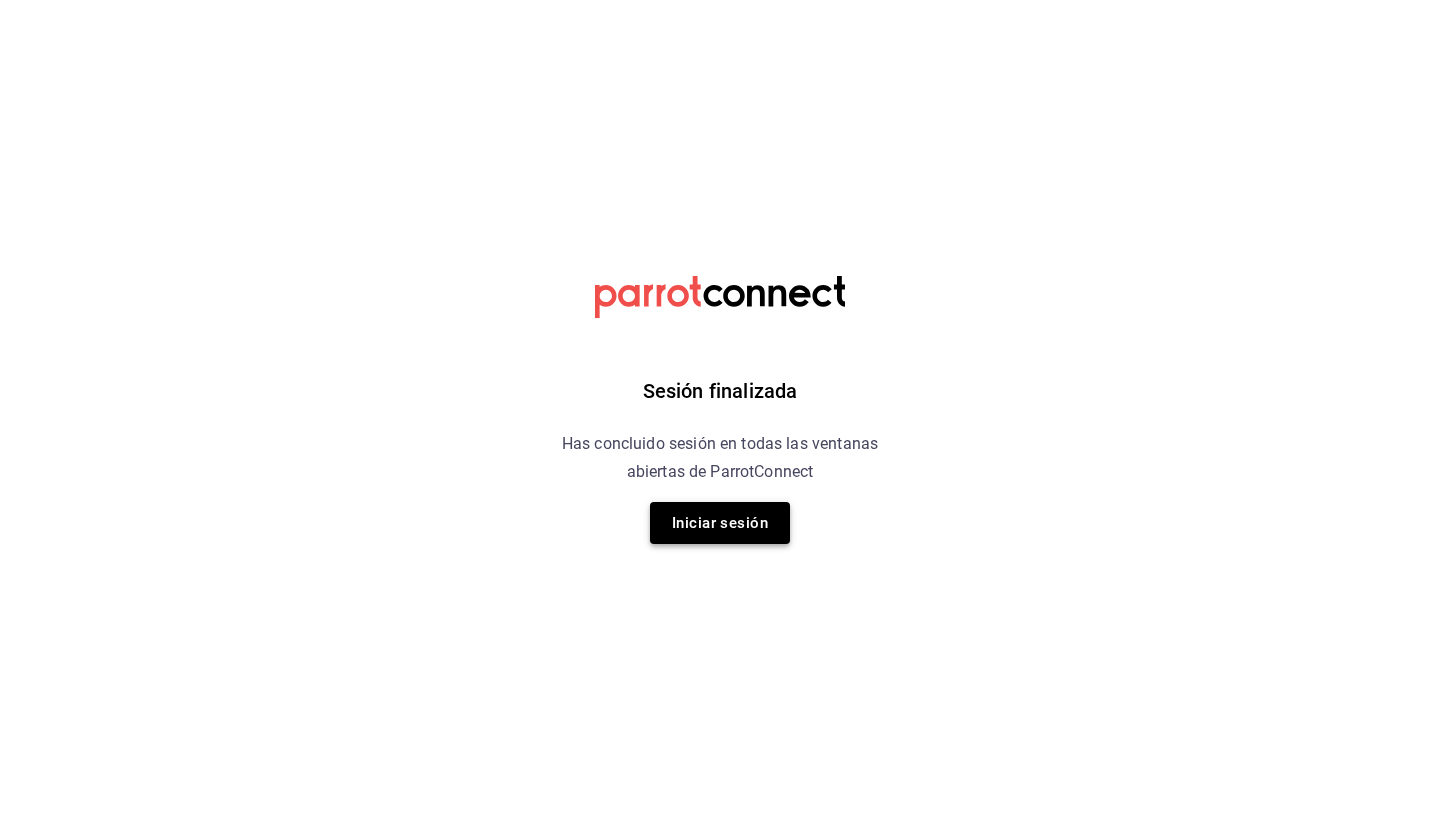 click on "Iniciar sesión" at bounding box center (720, 523) 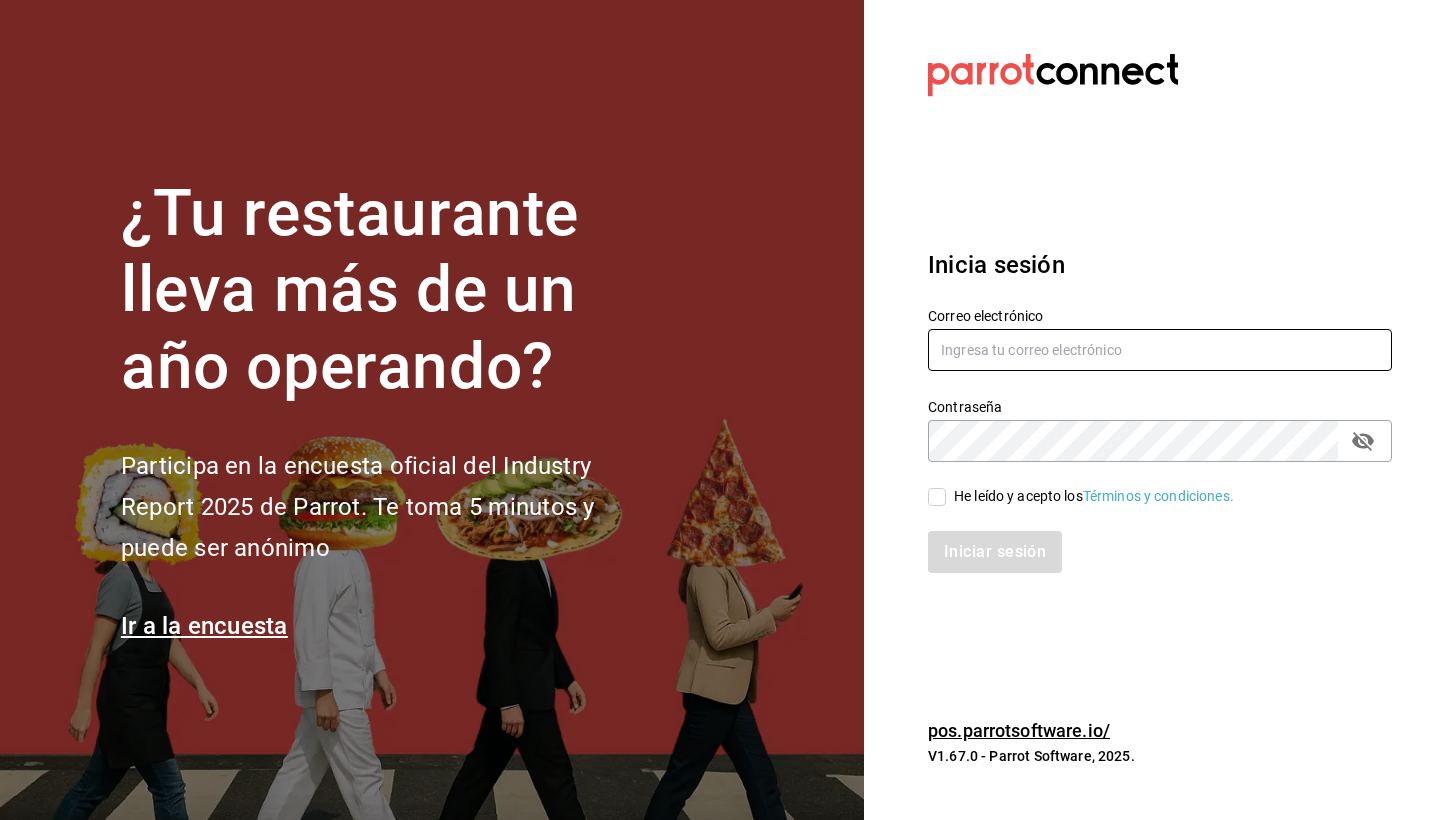 type on "martha@ayni.mx" 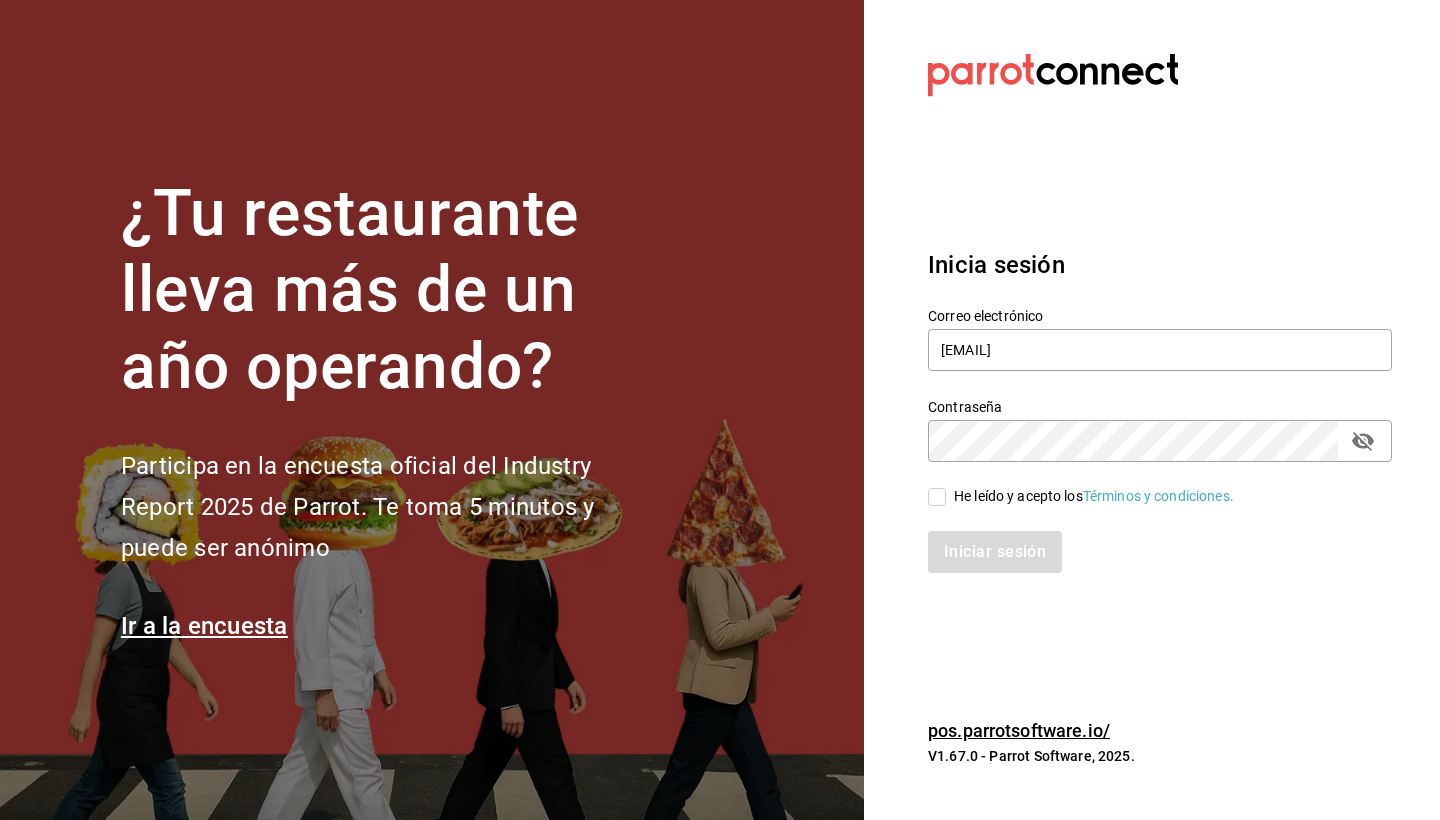 click on "He leído y acepto los  Términos y condiciones." at bounding box center [937, 497] 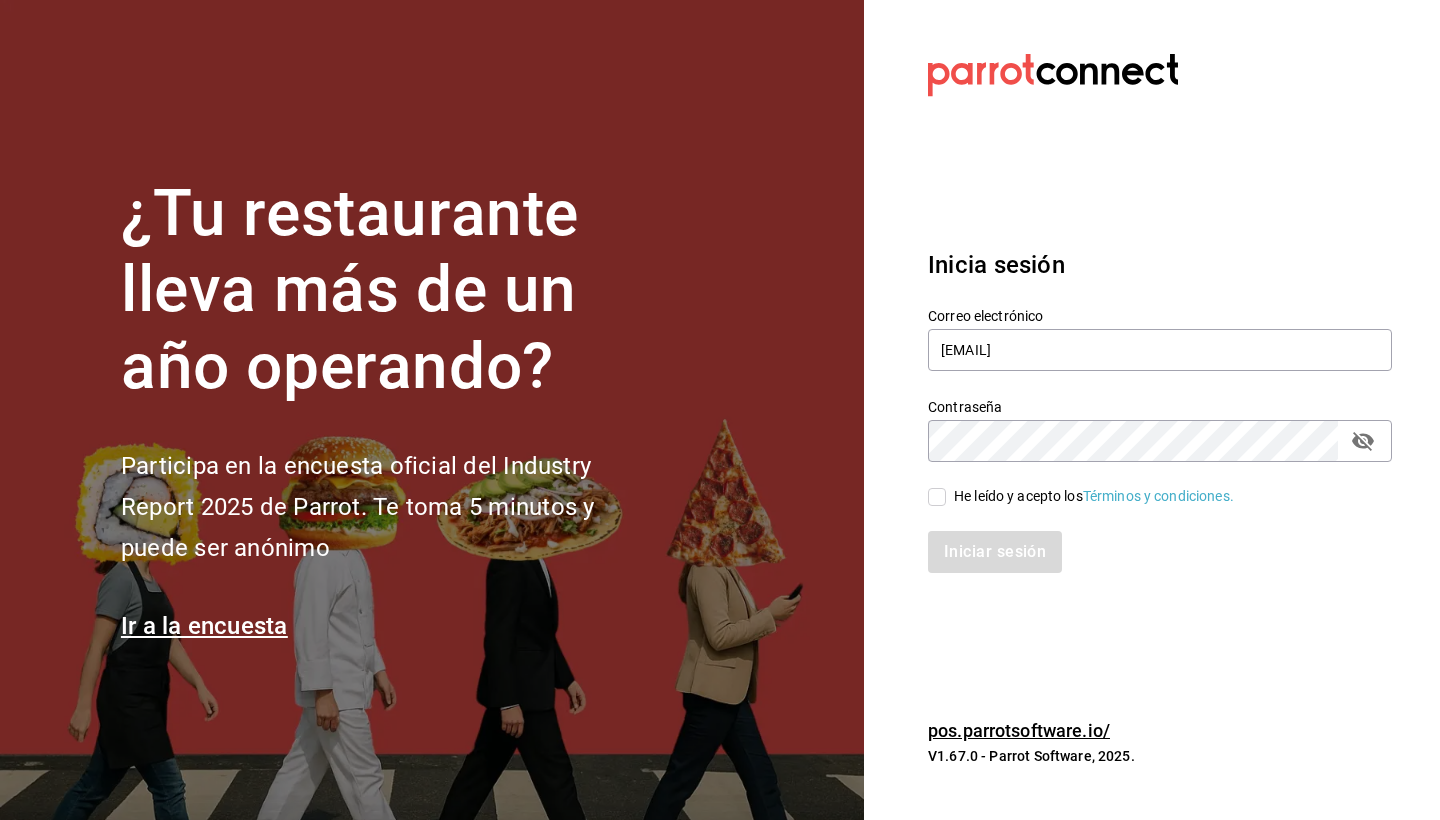 checkbox on "true" 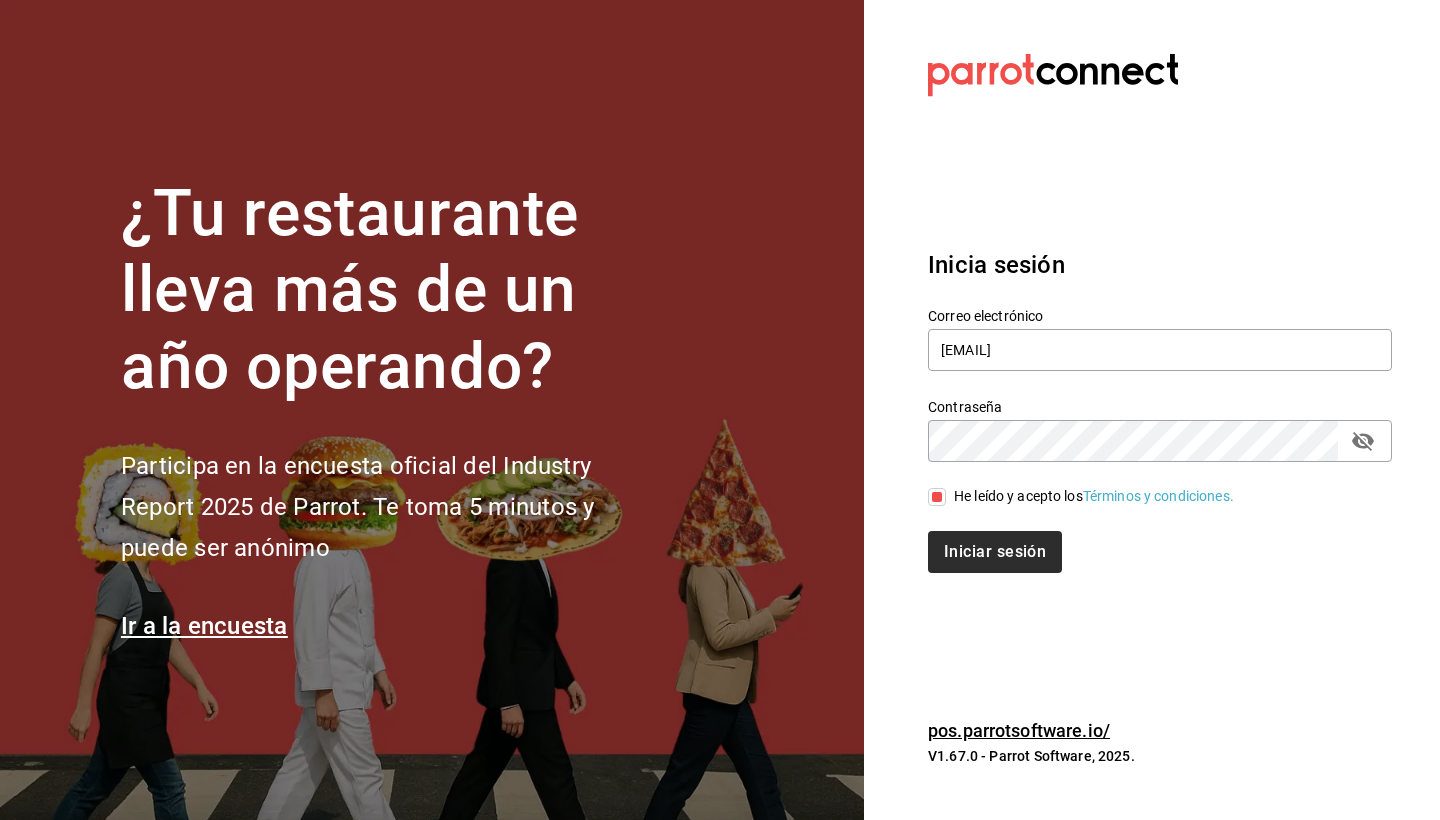 click on "Iniciar sesión" at bounding box center (995, 552) 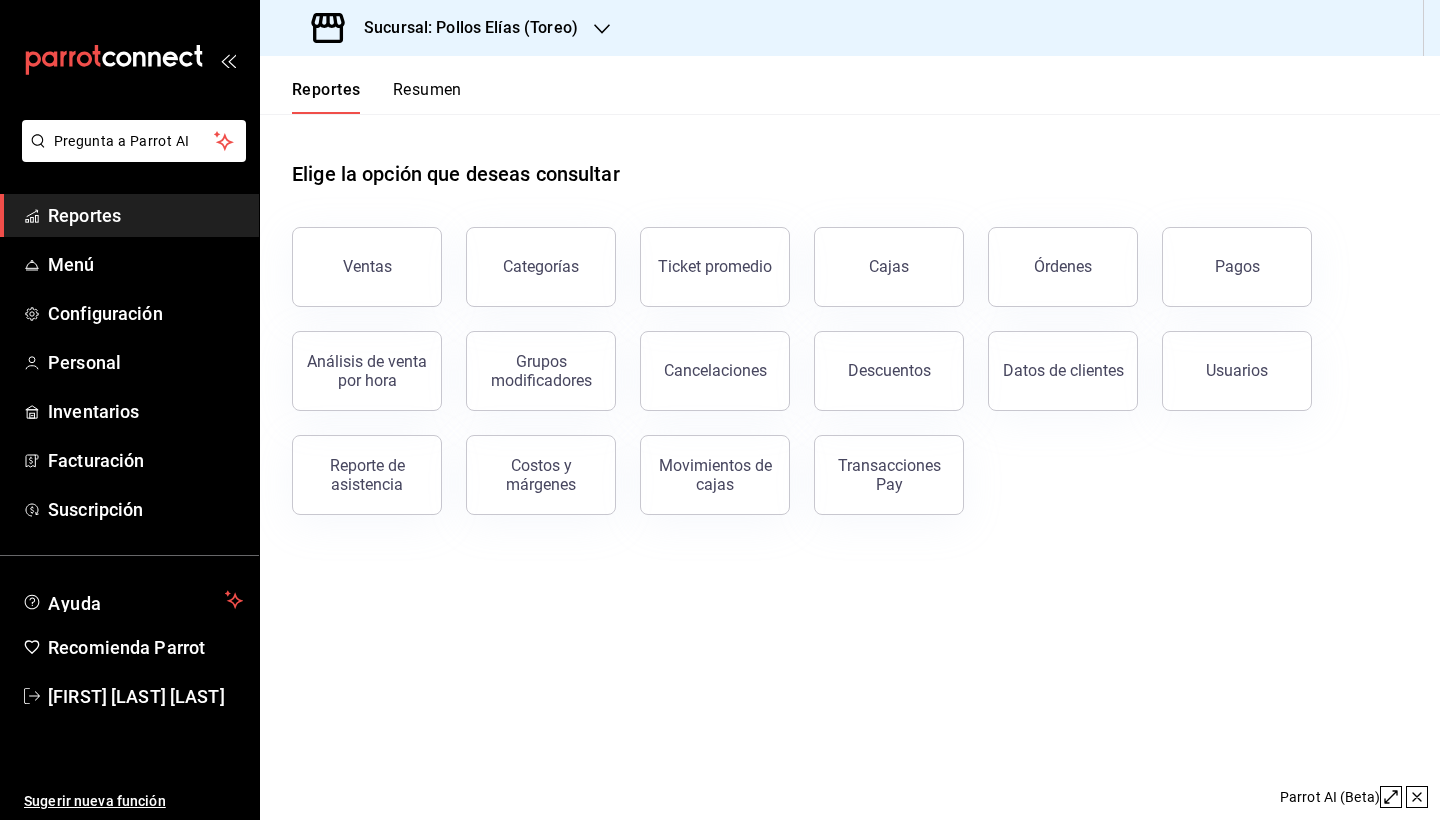 scroll, scrollTop: 0, scrollLeft: 0, axis: both 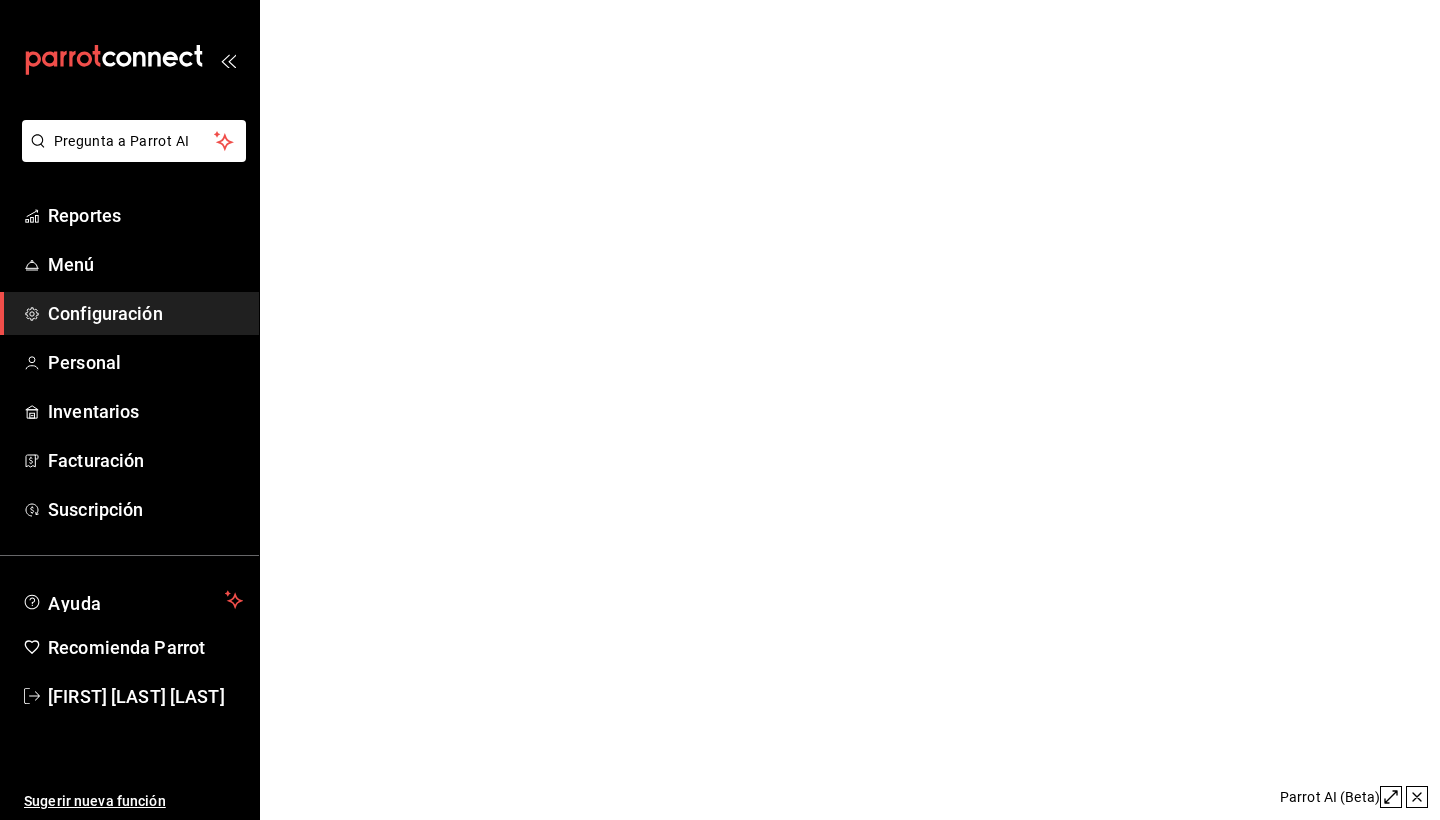 click on "Configuración" at bounding box center (145, 313) 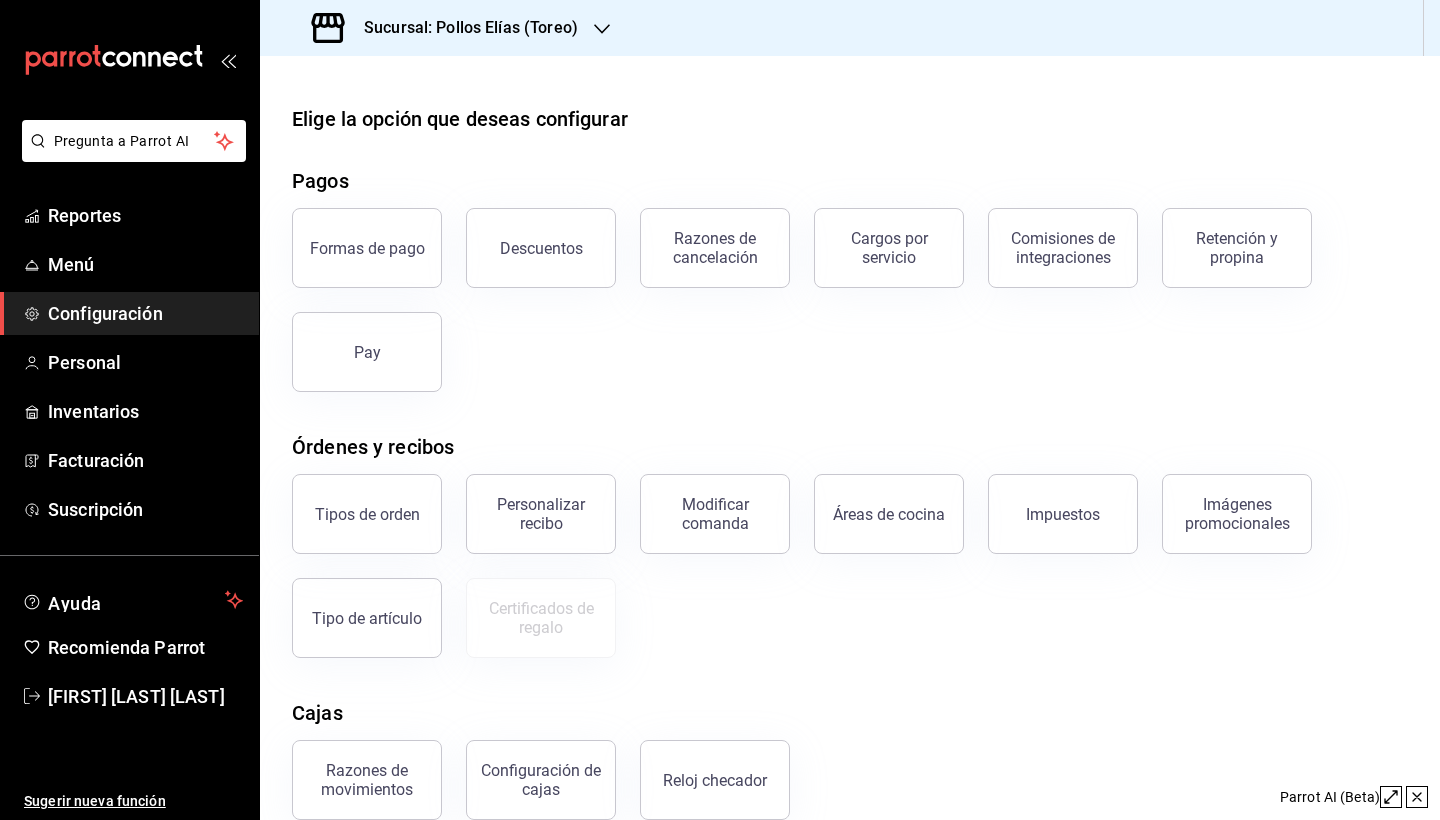 click on "Configuración" at bounding box center [145, 313] 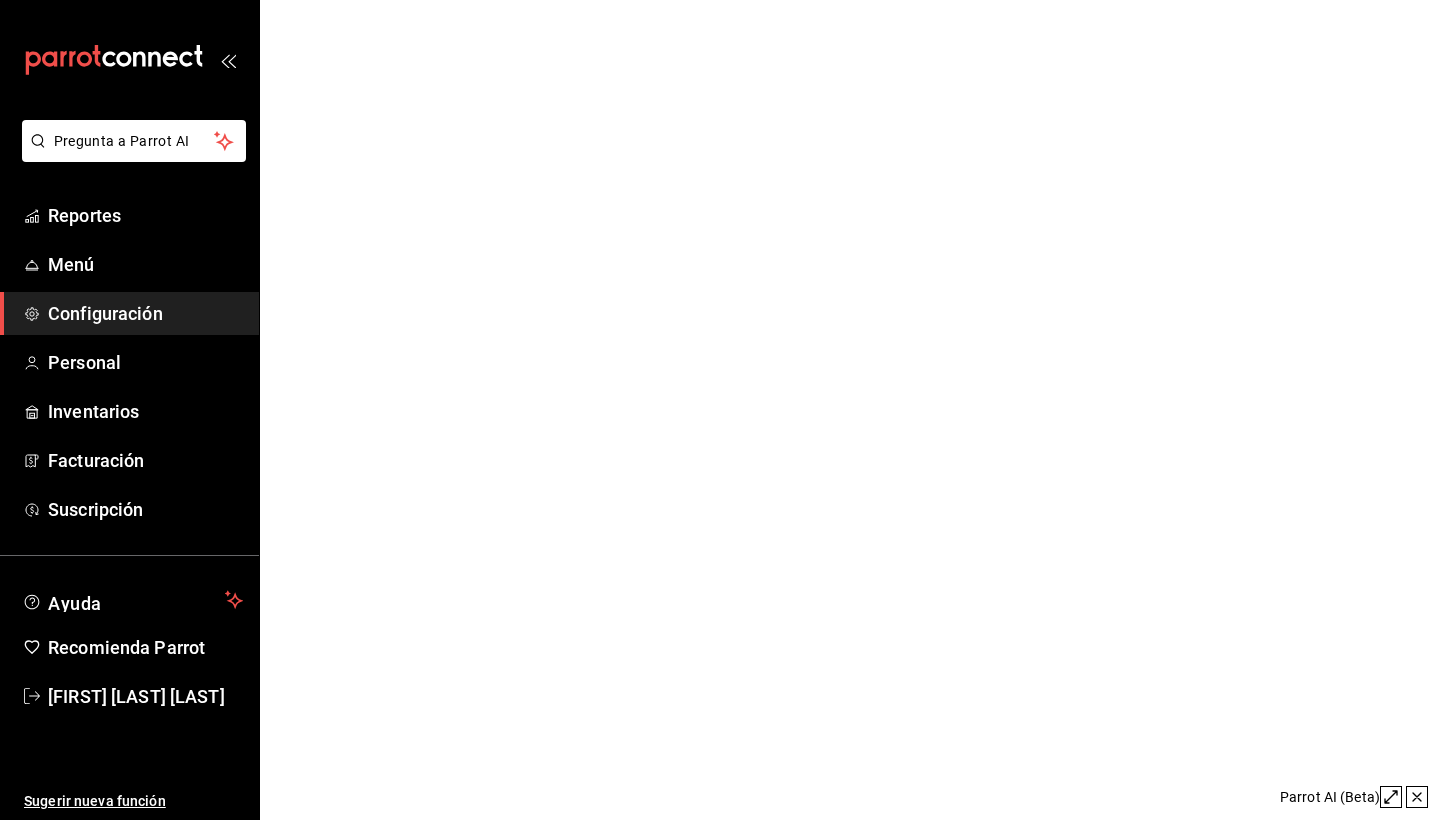 click on "Pregunta a Parrot AI Reportes   Menú   Configuración   Personal   Inventarios   Facturación   Suscripción   Ayuda Recomienda Parrot   Martha Yaneth Bohorquez Mora   Sugerir nueva función   GANA 1 MES GRATIS EN TU SUSCRIPCIÓN AQUÍ ¿Recuerdas cómo empezó tu restaurante?
Hoy puedes ayudar a un colega a tener el mismo cambio que tú viviste.
Recomienda Parrot directamente desde tu Portal Administrador.
Es fácil y rápido.
🎁 Por cada restaurante que se una, ganas 1 mes gratis. Ver video tutorial Ir a video Parrot AI (Beta) Pregunta a Parrot AI Reportes   Menú   Configuración   Personal   Inventarios   Facturación   Suscripción   Ayuda Recomienda Parrot   Martha Yaneth Bohorquez Mora   Sugerir nueva función   Visitar centro de ayuda (81) 2046 6363 soporte@parrotsoftware.io Visitar centro de ayuda (81) 2046 6363 soporte@parrotsoftware.io" at bounding box center [720, 0] 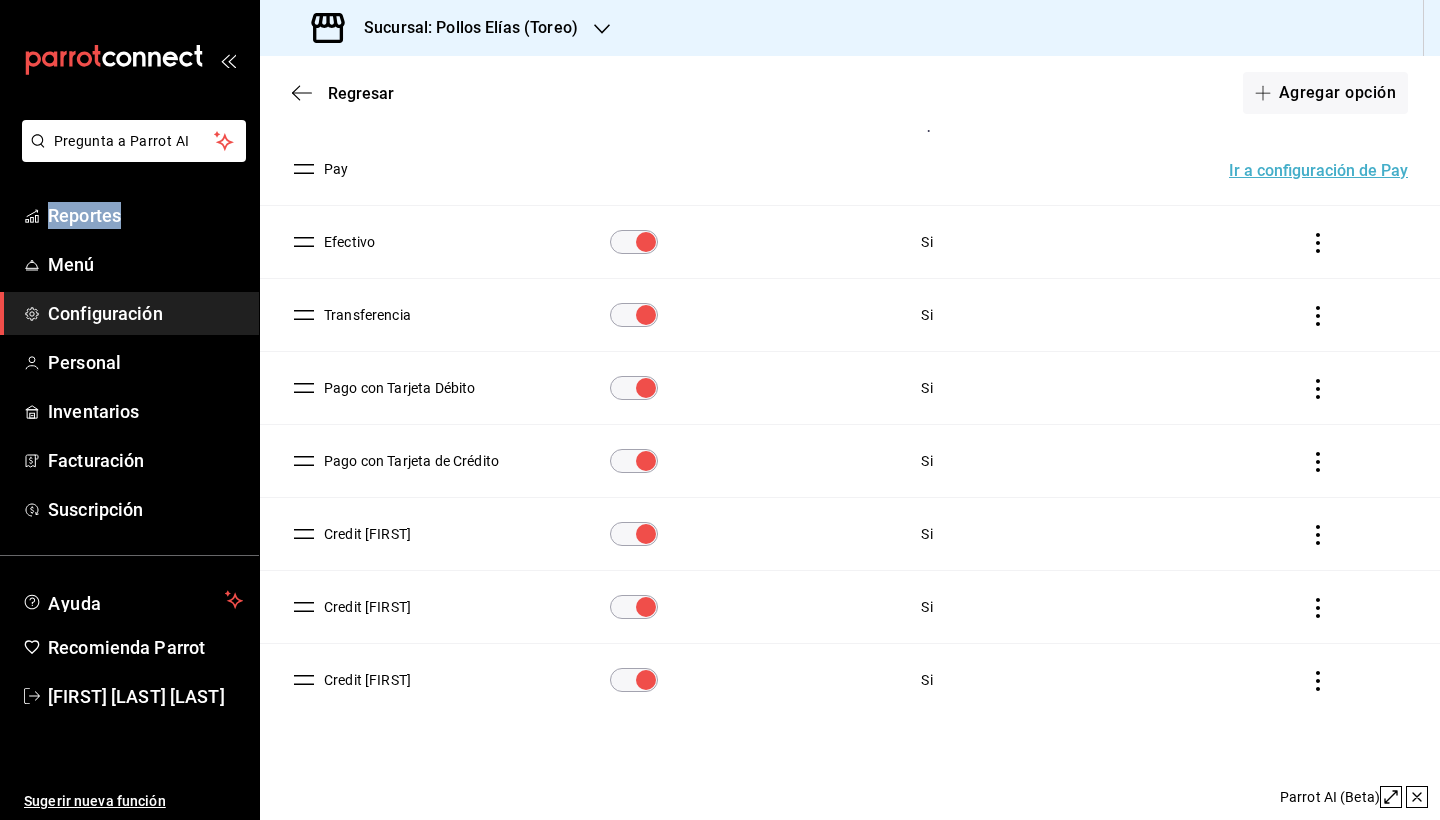 scroll, scrollTop: 145, scrollLeft: 0, axis: vertical 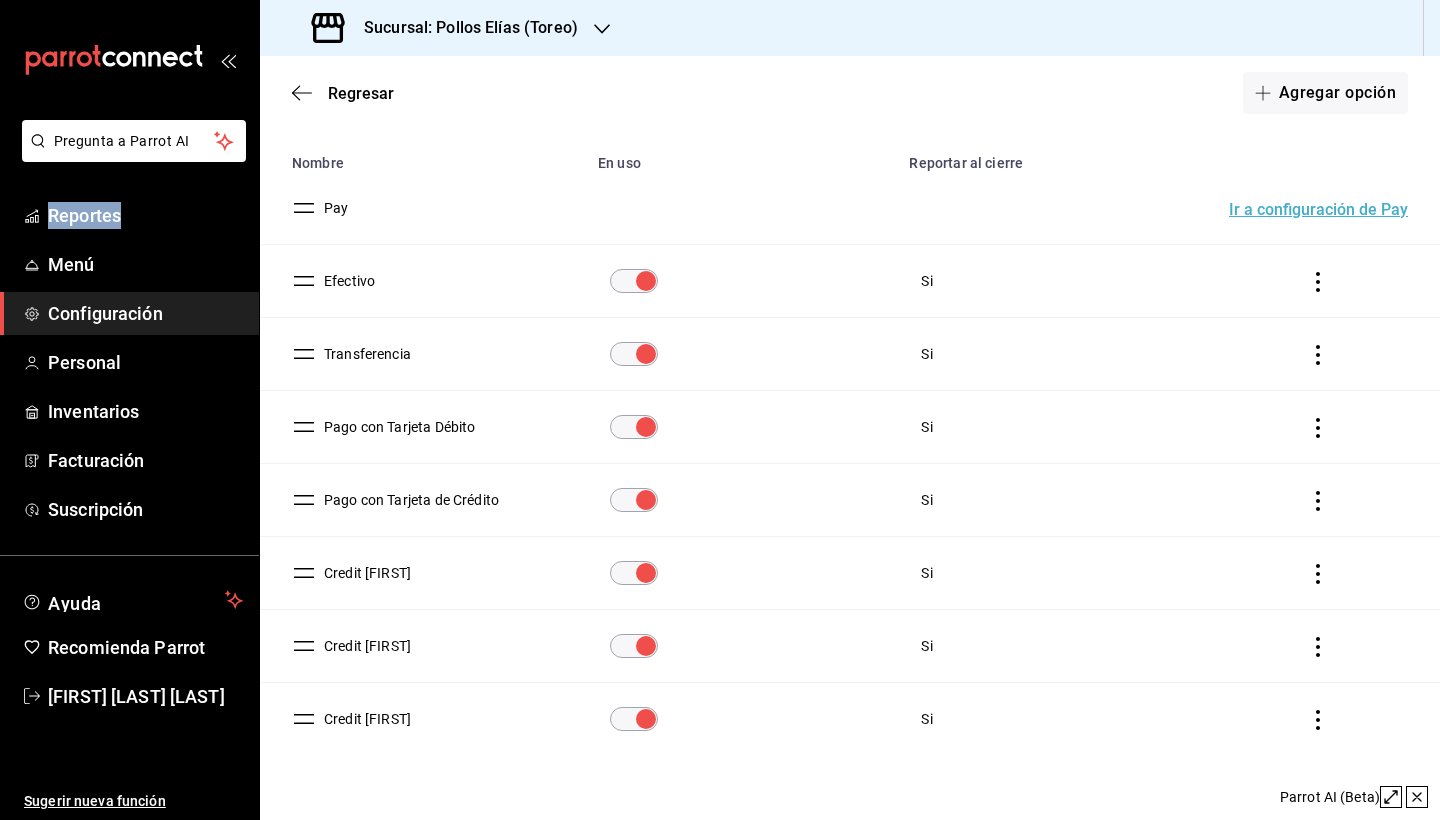 click at bounding box center [646, 573] 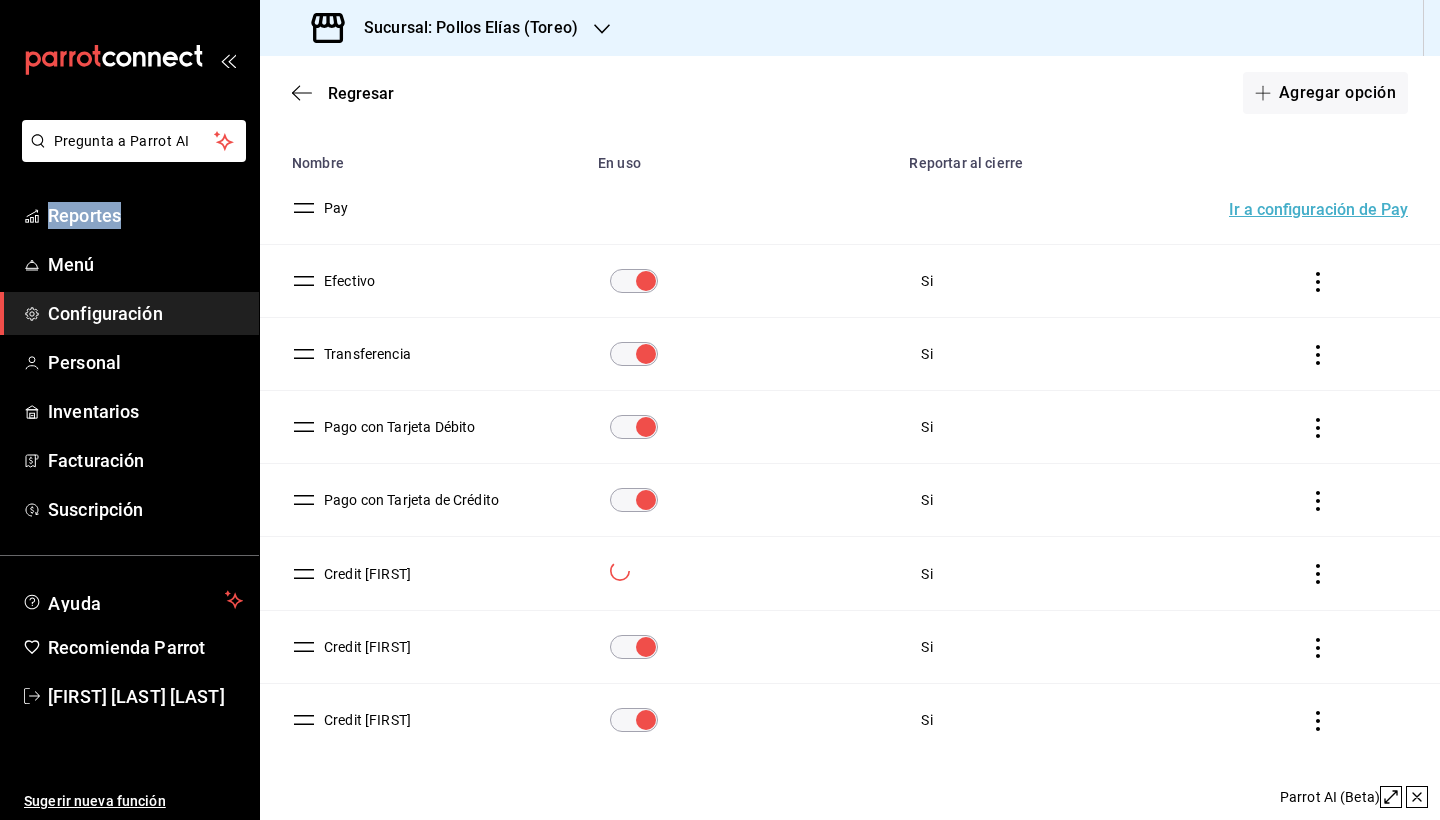 click 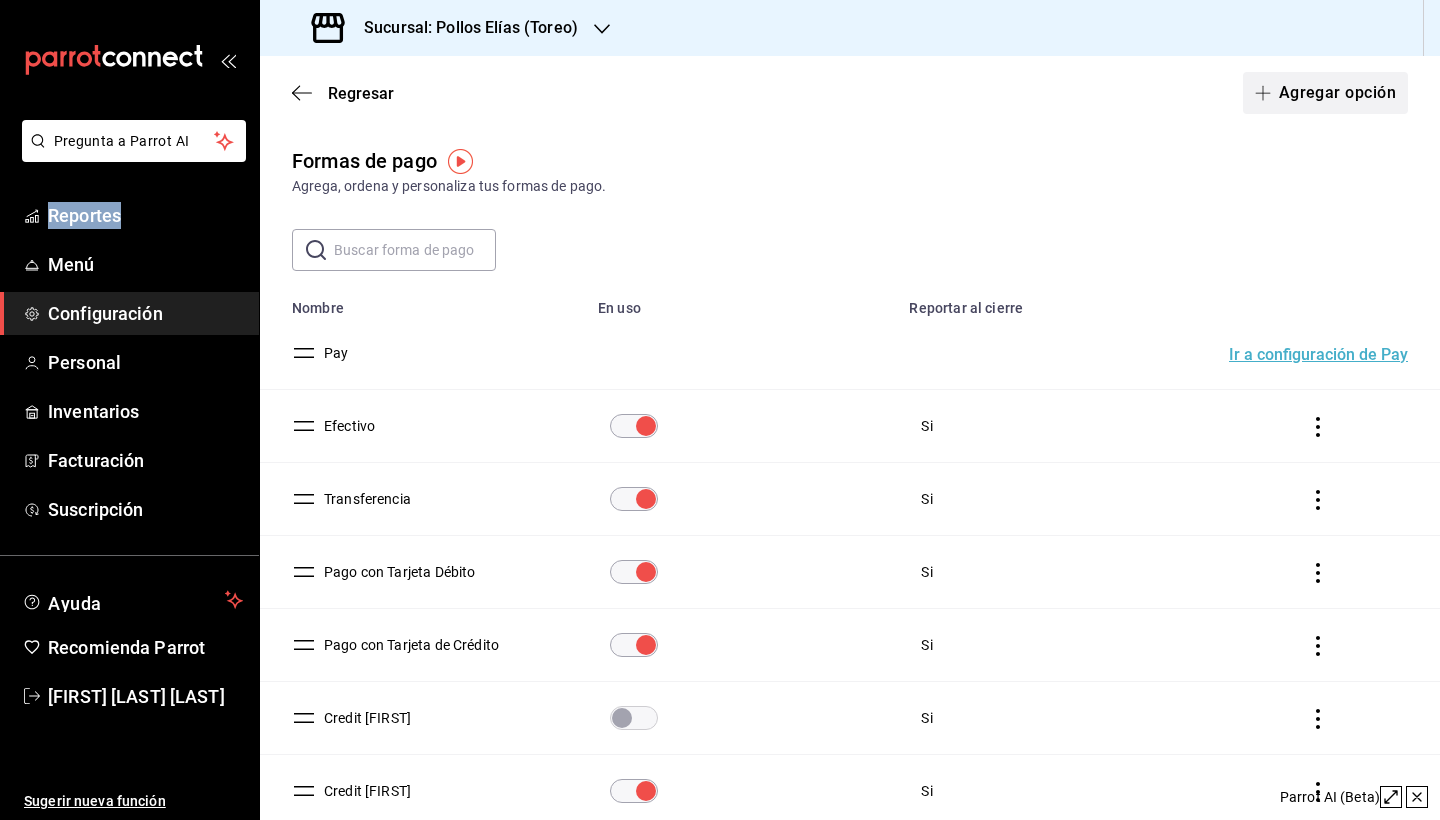 scroll, scrollTop: 0, scrollLeft: 0, axis: both 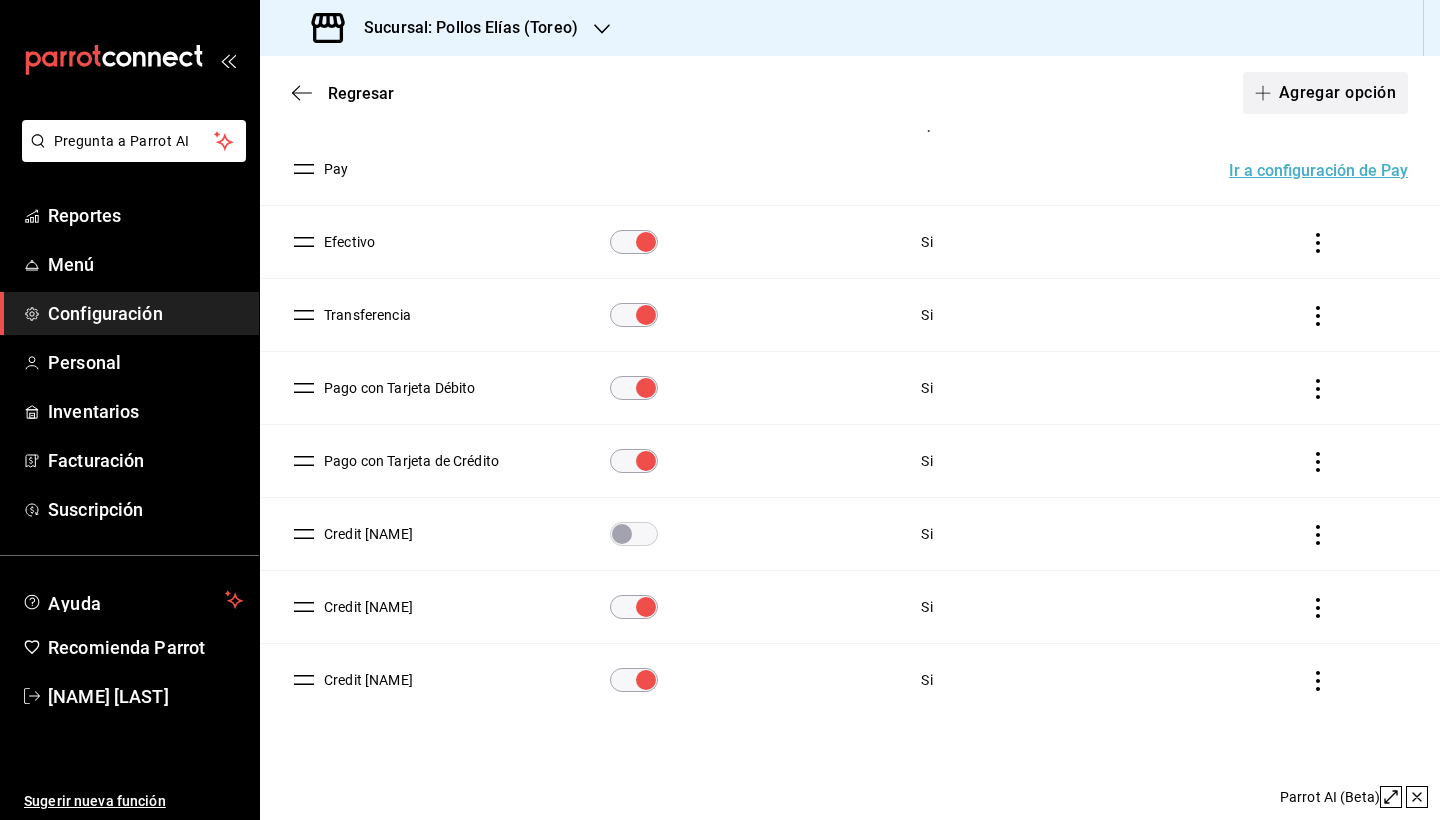 click 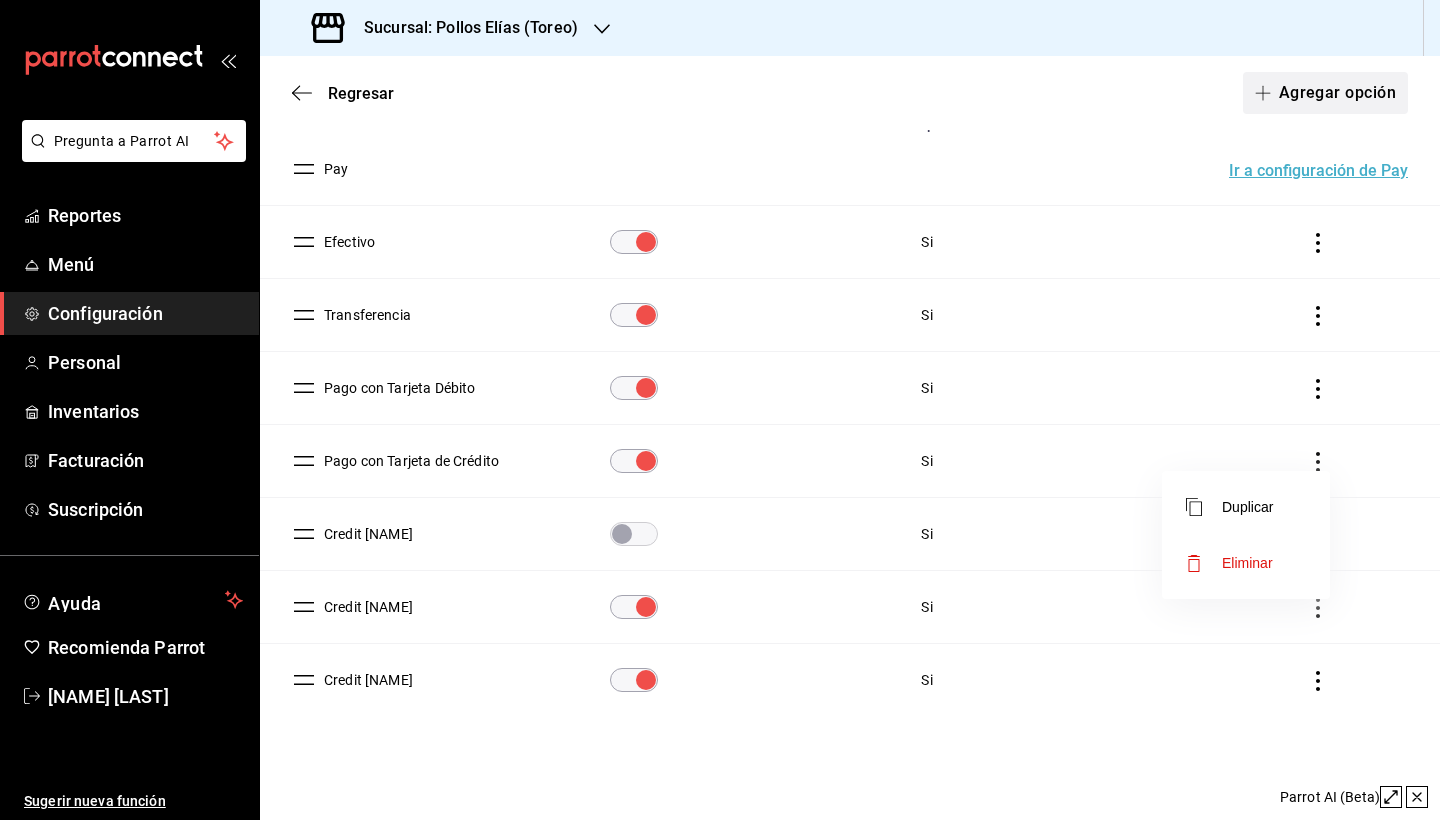 click on "Eliminar" at bounding box center (1246, 563) 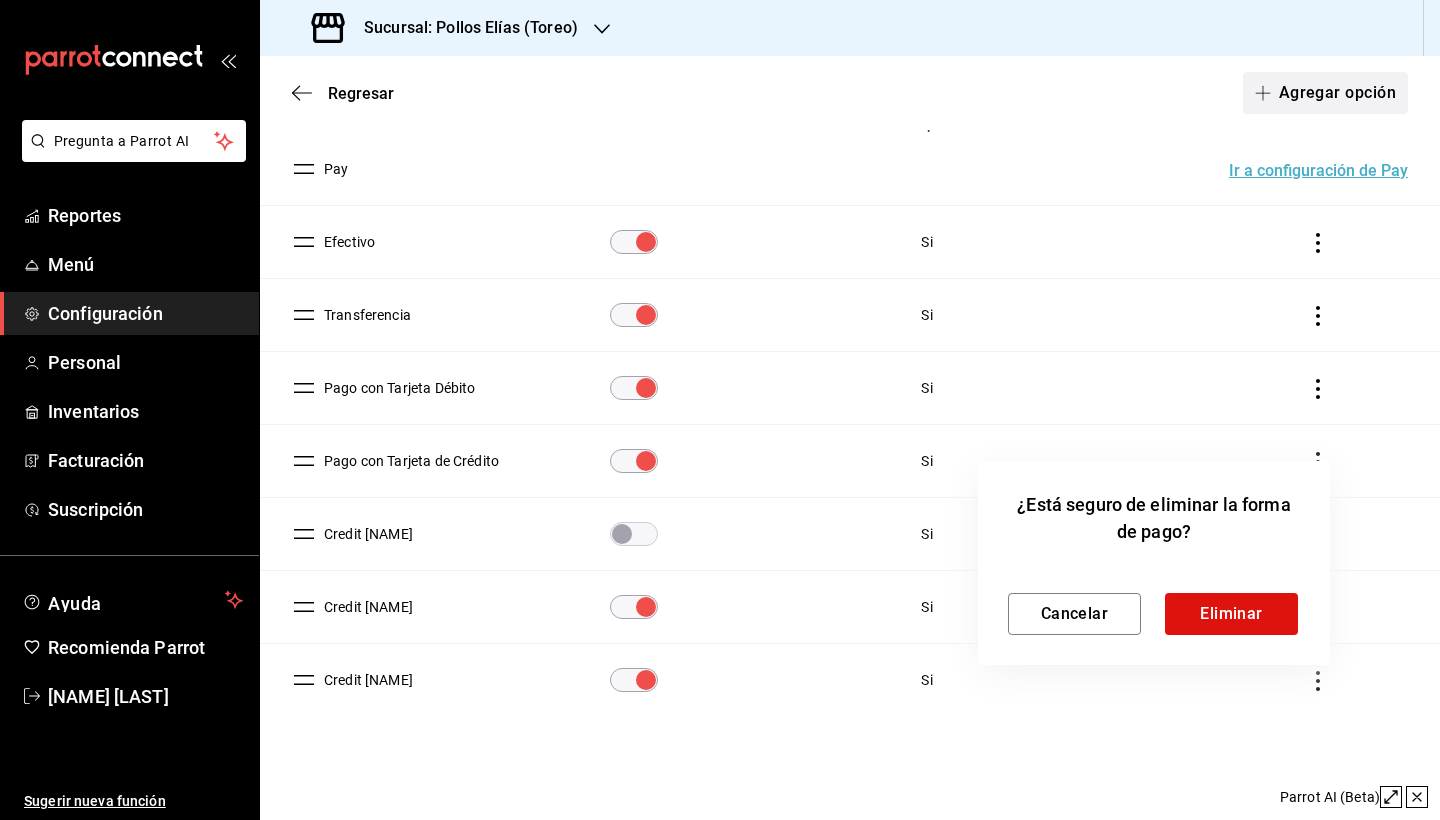 click on "Eliminar" at bounding box center (1231, 614) 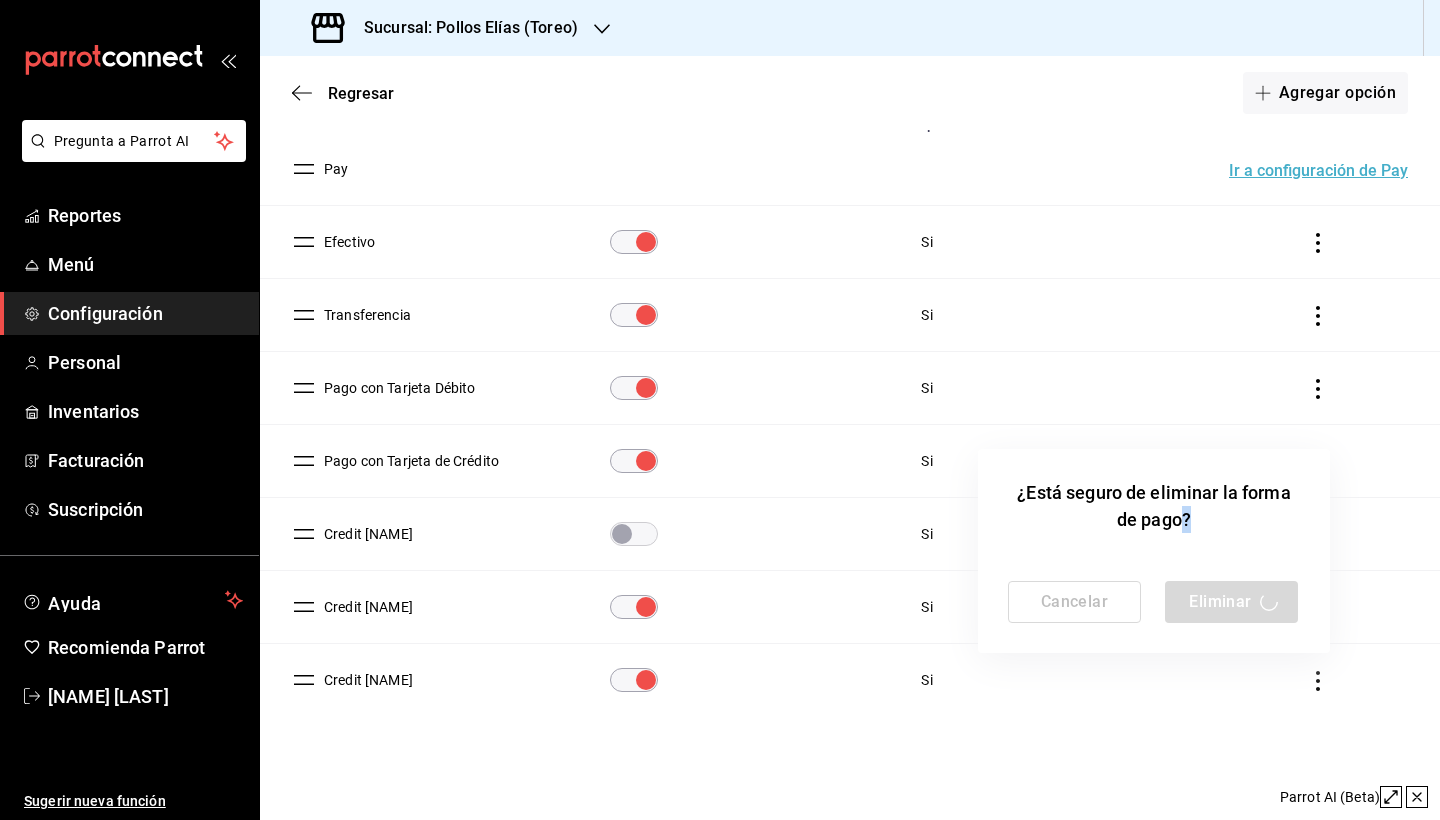 drag, startPoint x: 1293, startPoint y: 89, endPoint x: 1253, endPoint y: 611, distance: 523.53033 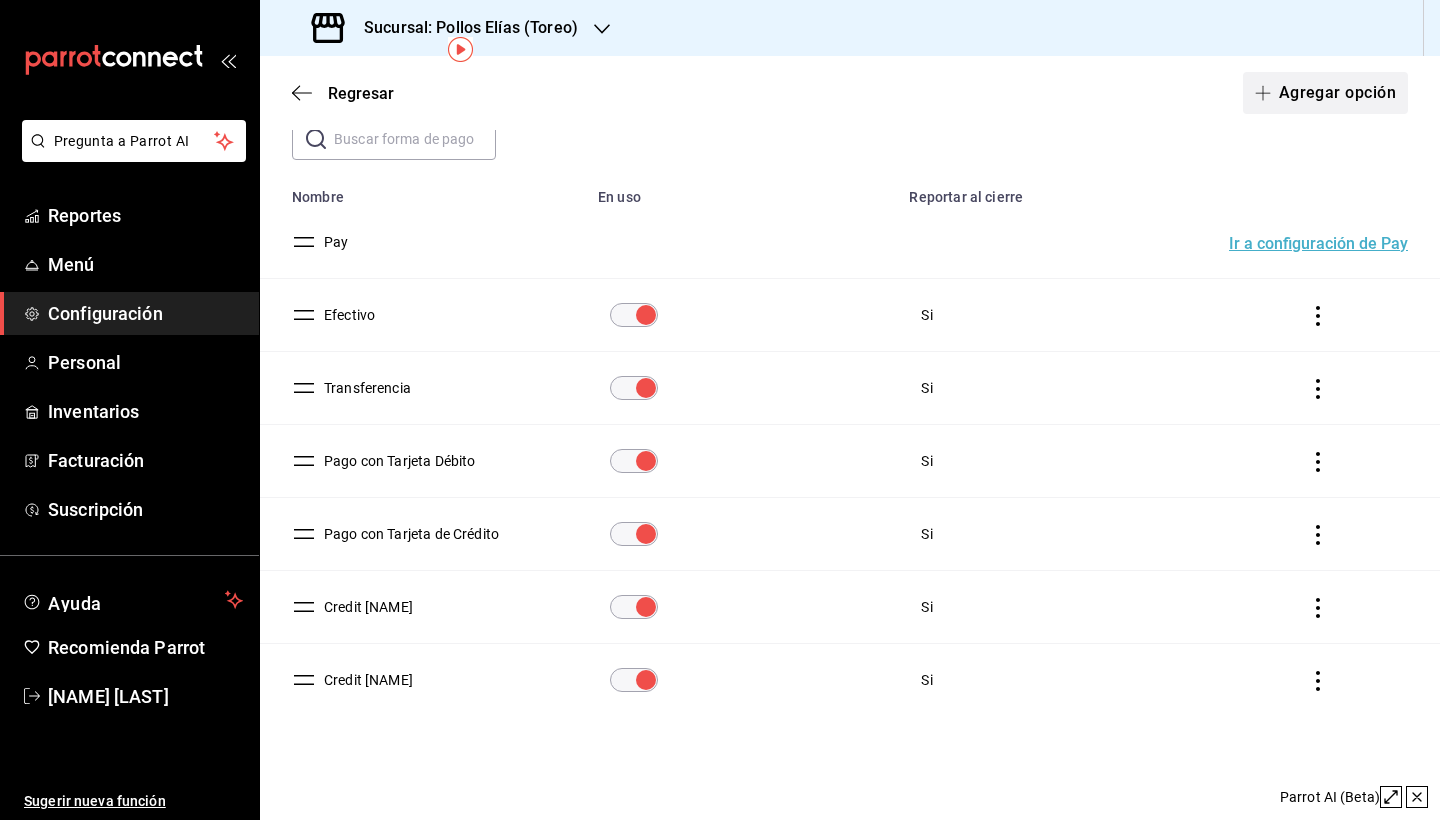 scroll, scrollTop: 111, scrollLeft: 0, axis: vertical 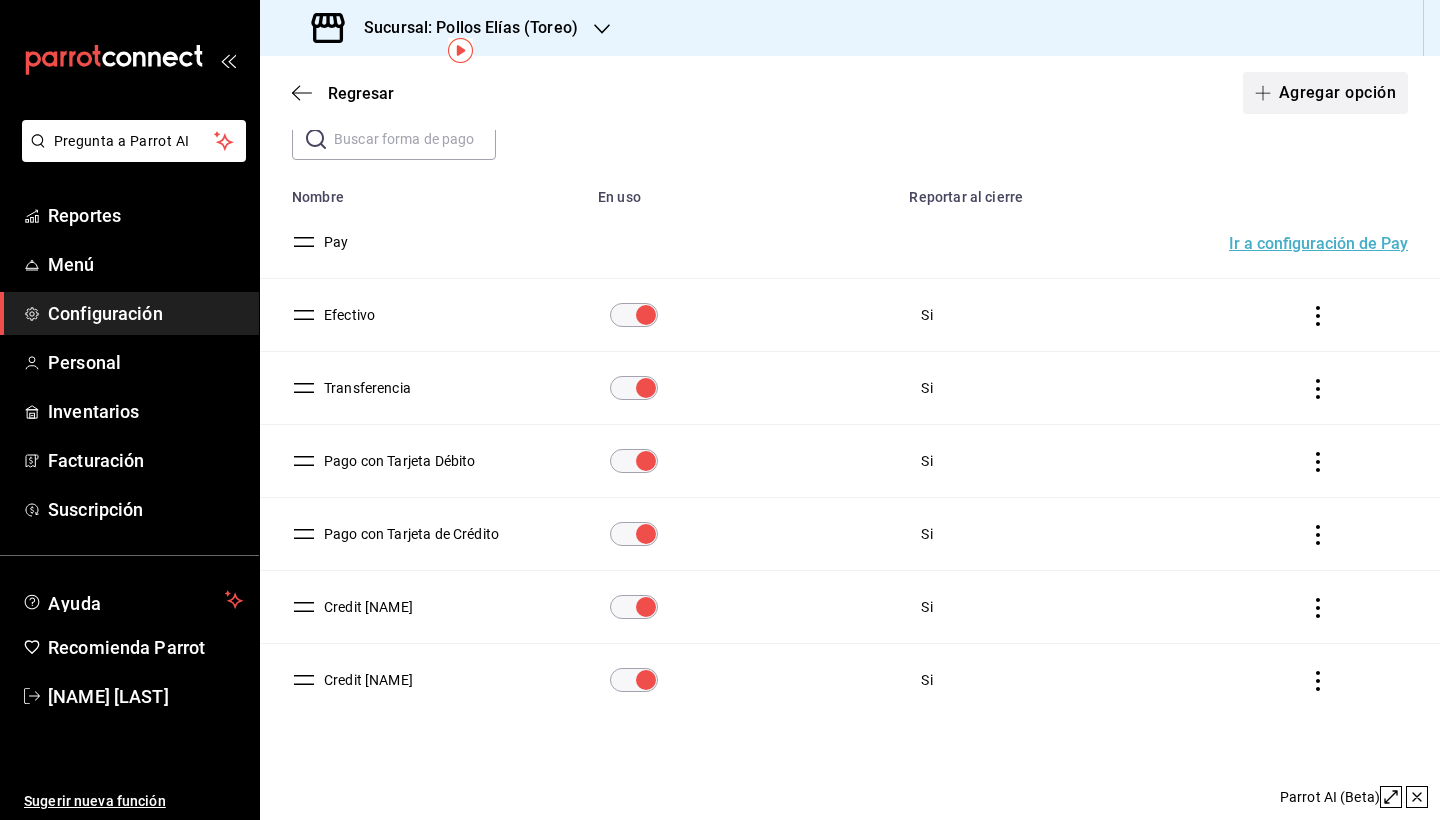 click on "Agregar opción" at bounding box center (1325, 93) 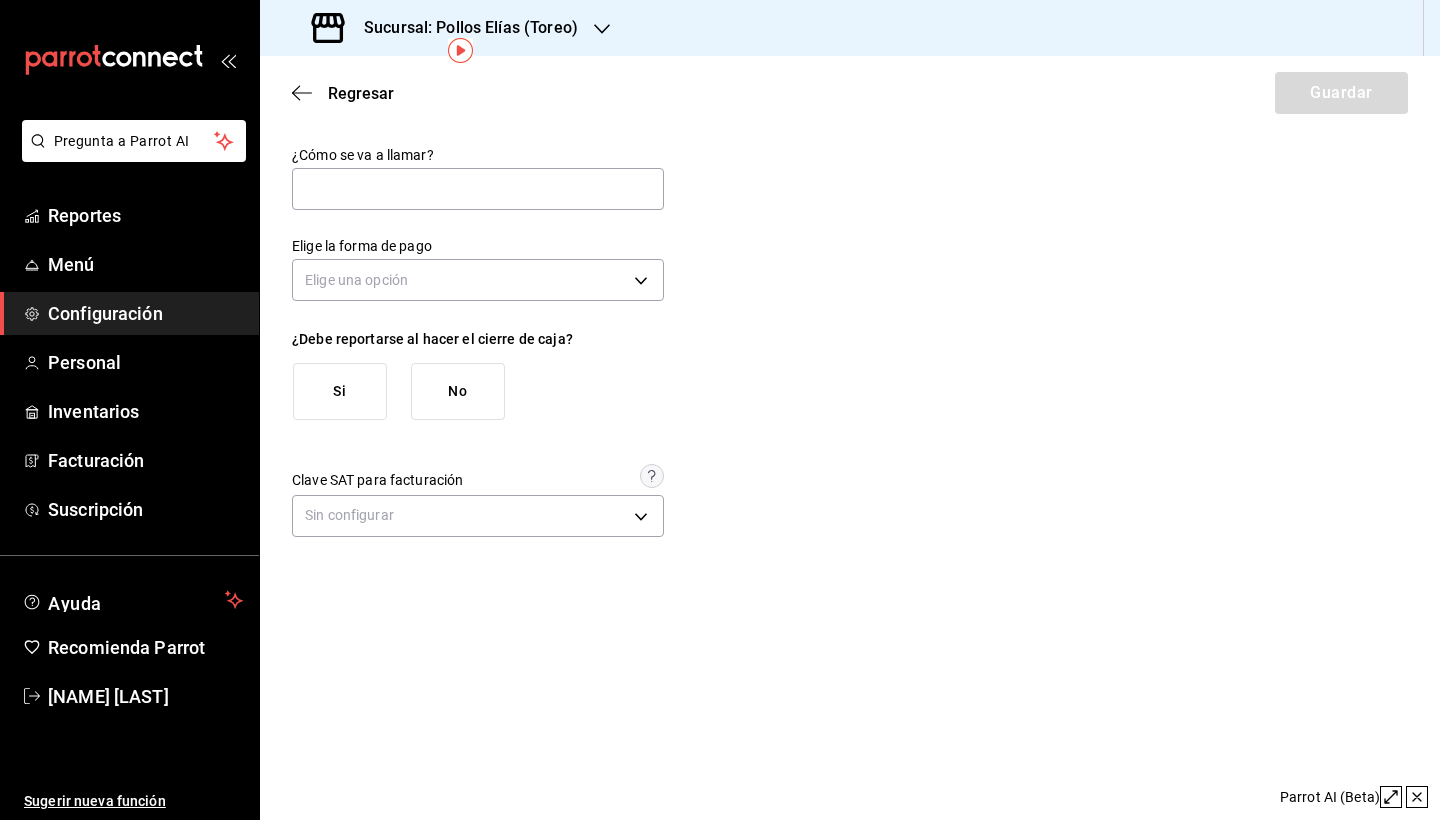 click on "Regresar Guardar" at bounding box center [850, 93] 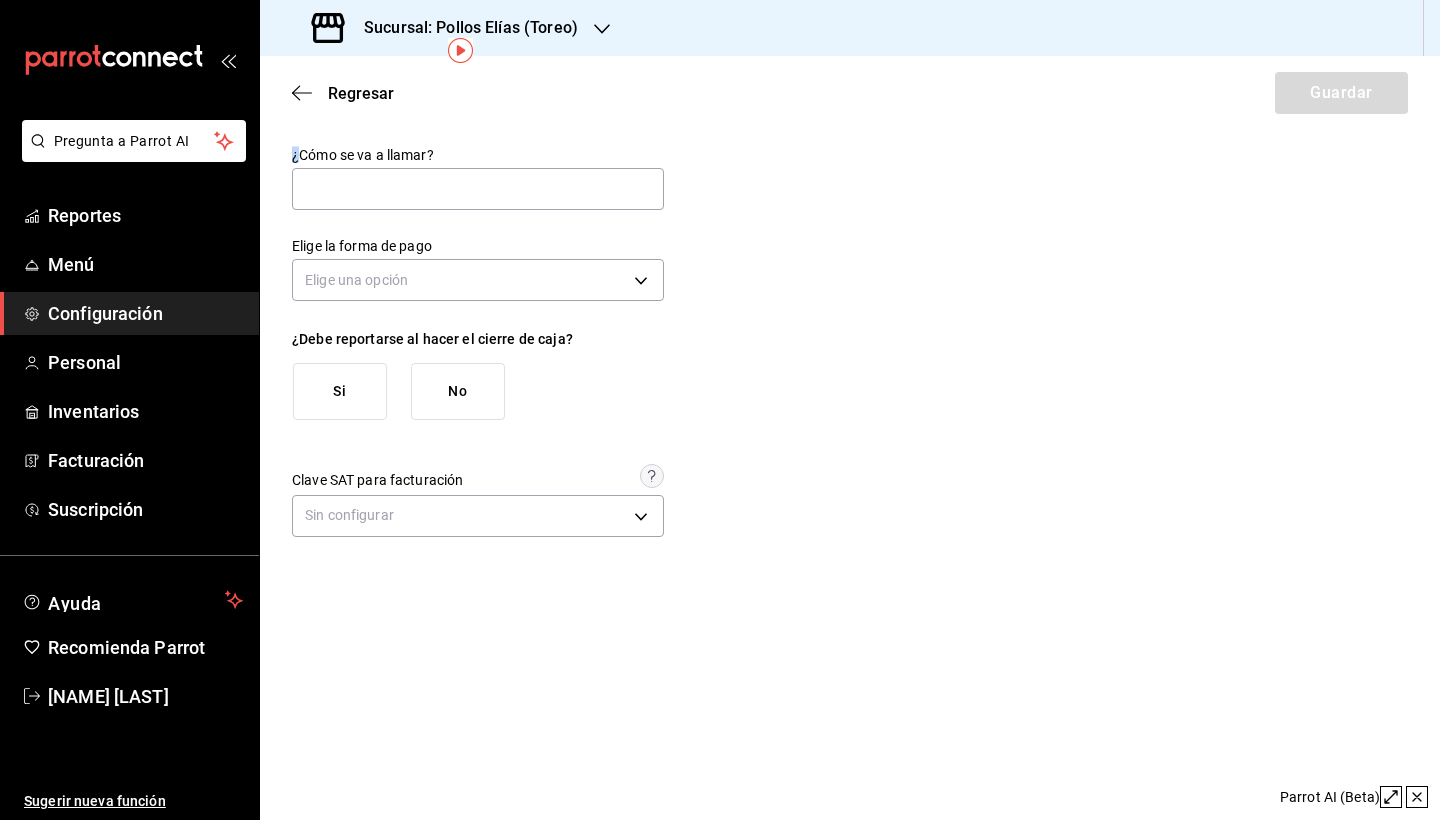scroll, scrollTop: 0, scrollLeft: 0, axis: both 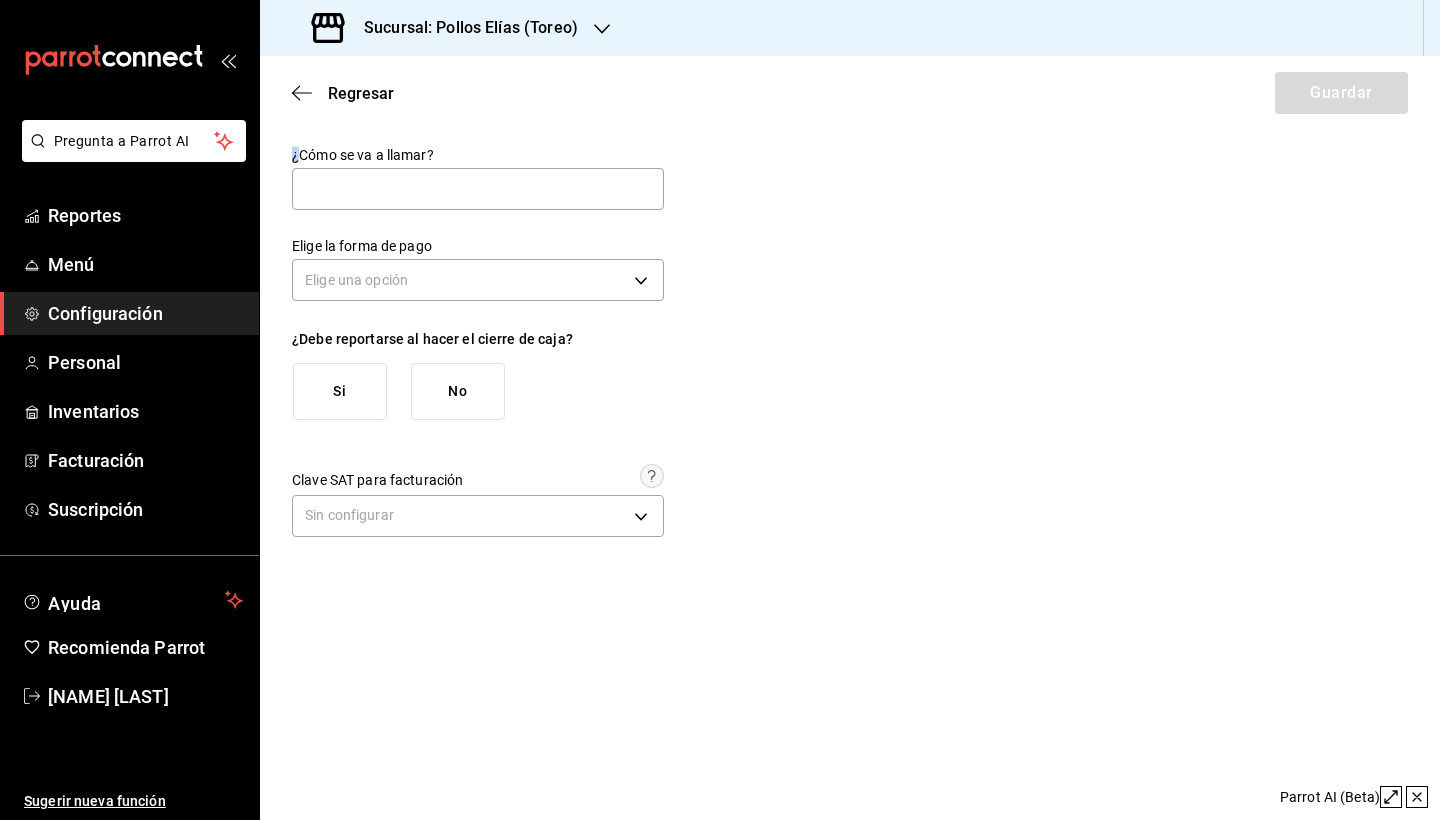 click on "Regresar Guardar" at bounding box center (850, 93) 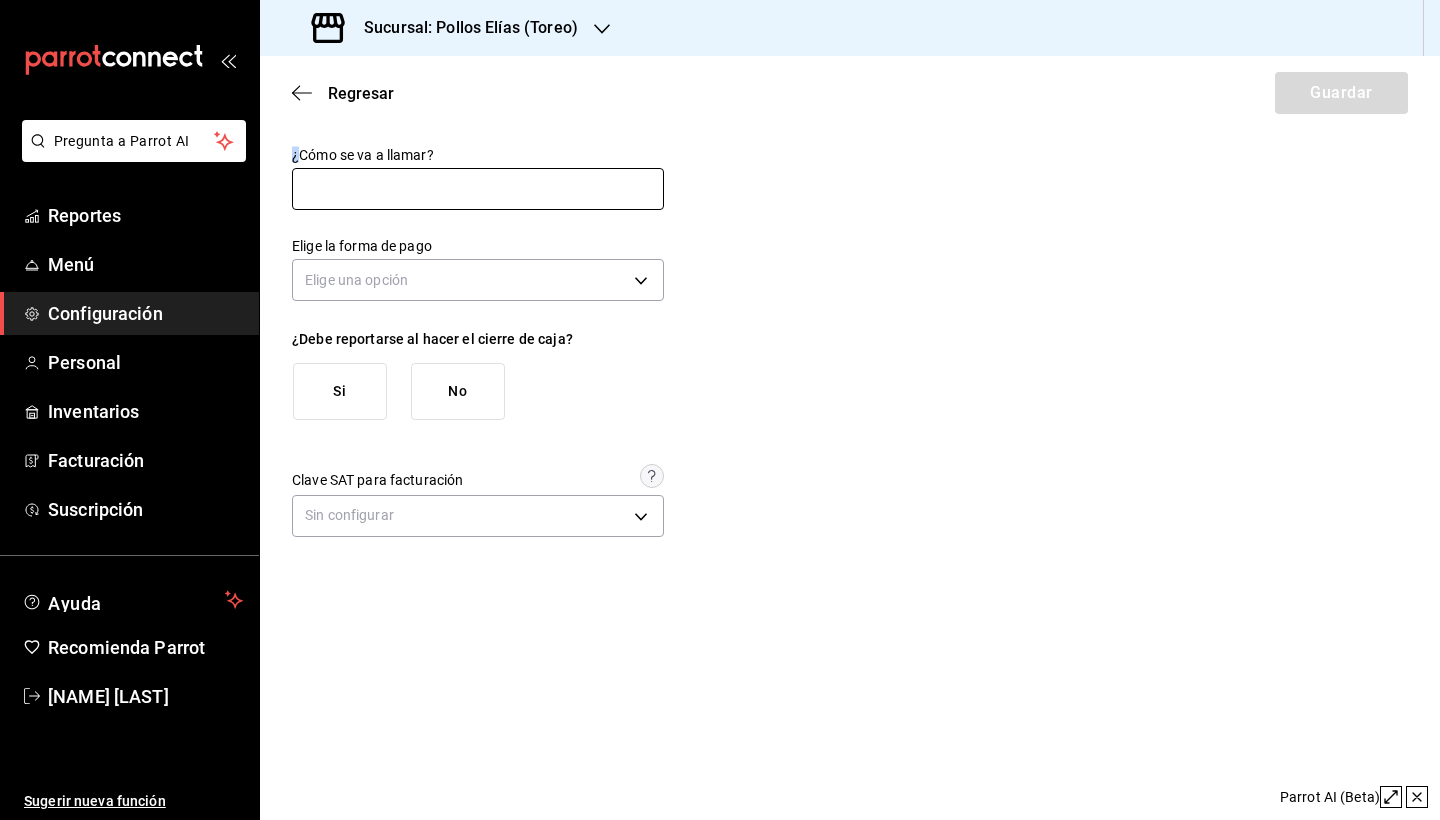 click at bounding box center (478, 189) 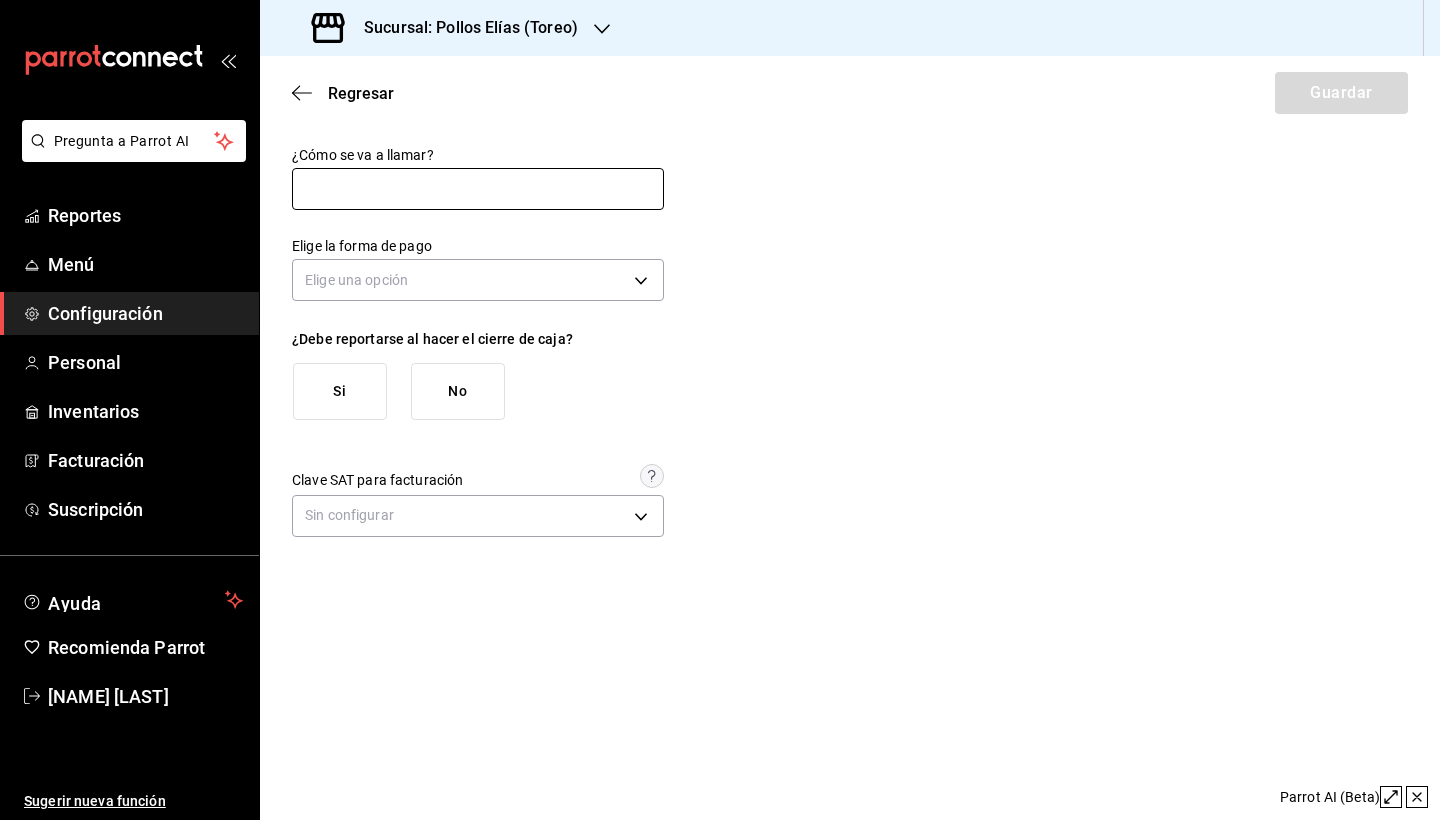 click at bounding box center (478, 189) 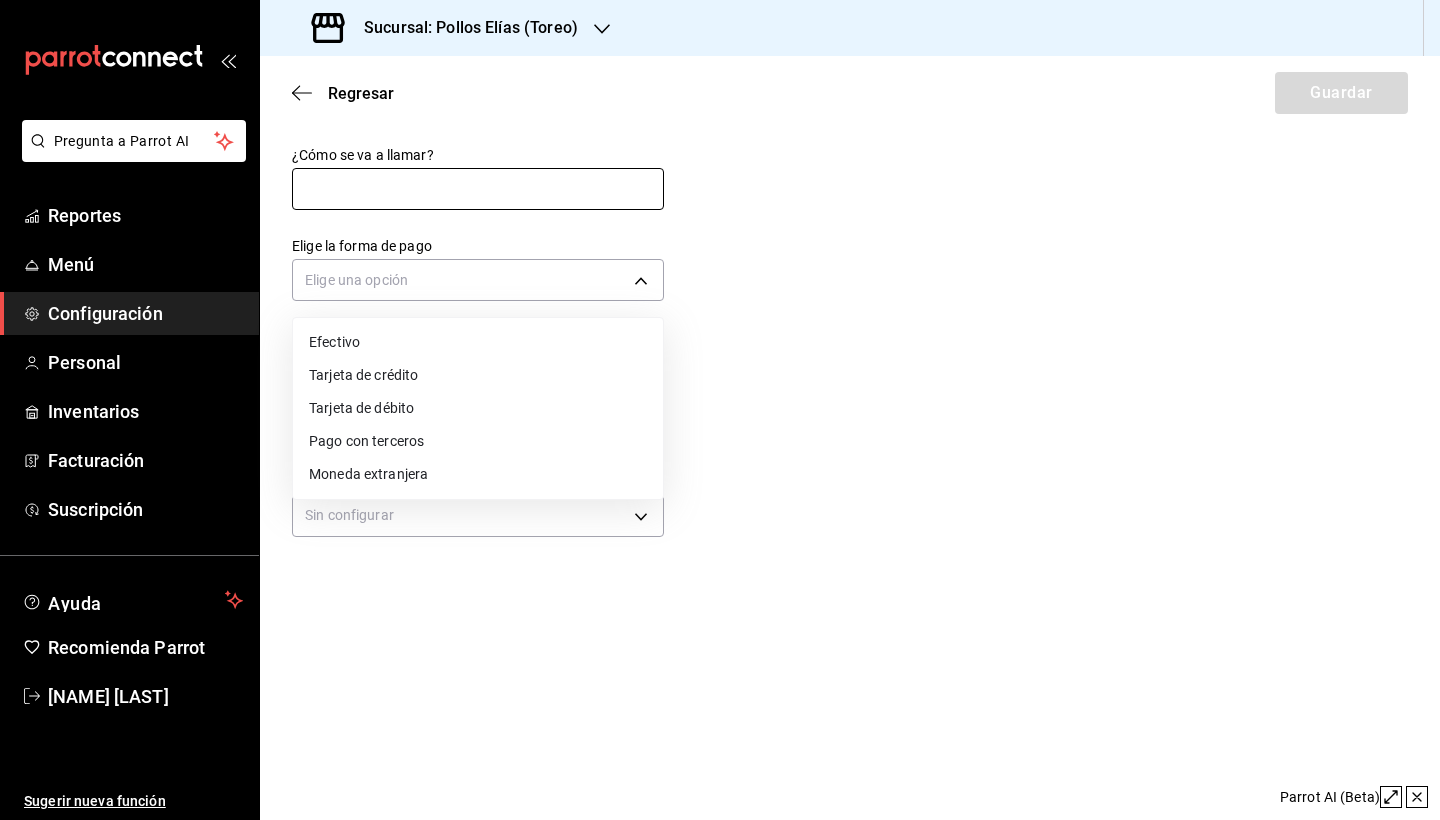 click at bounding box center [720, 410] 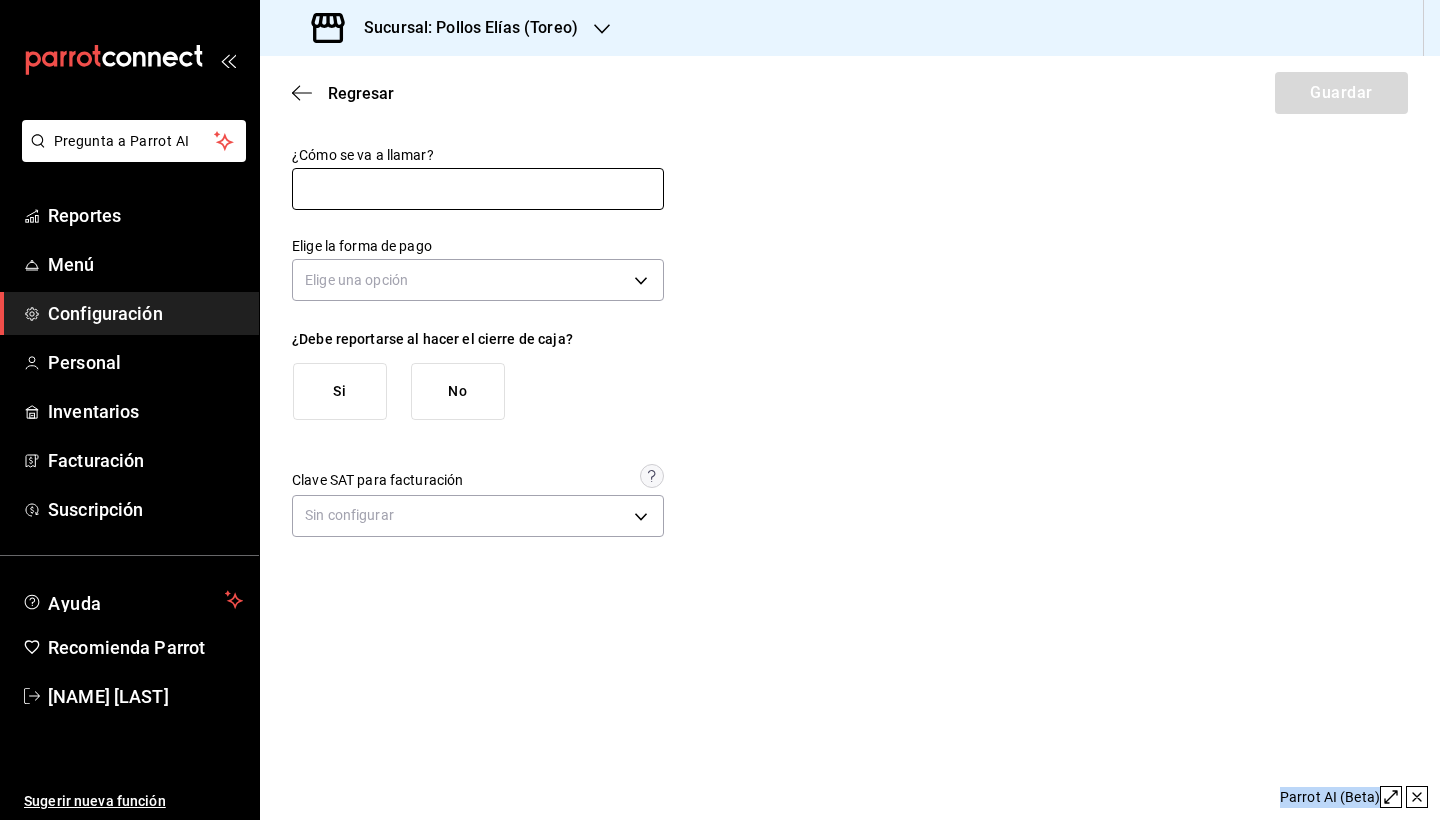 click on "Efectivo Tarjeta de crédito Tarjeta de débito Pago con terceros Moneda extranjera" at bounding box center (720, 410) 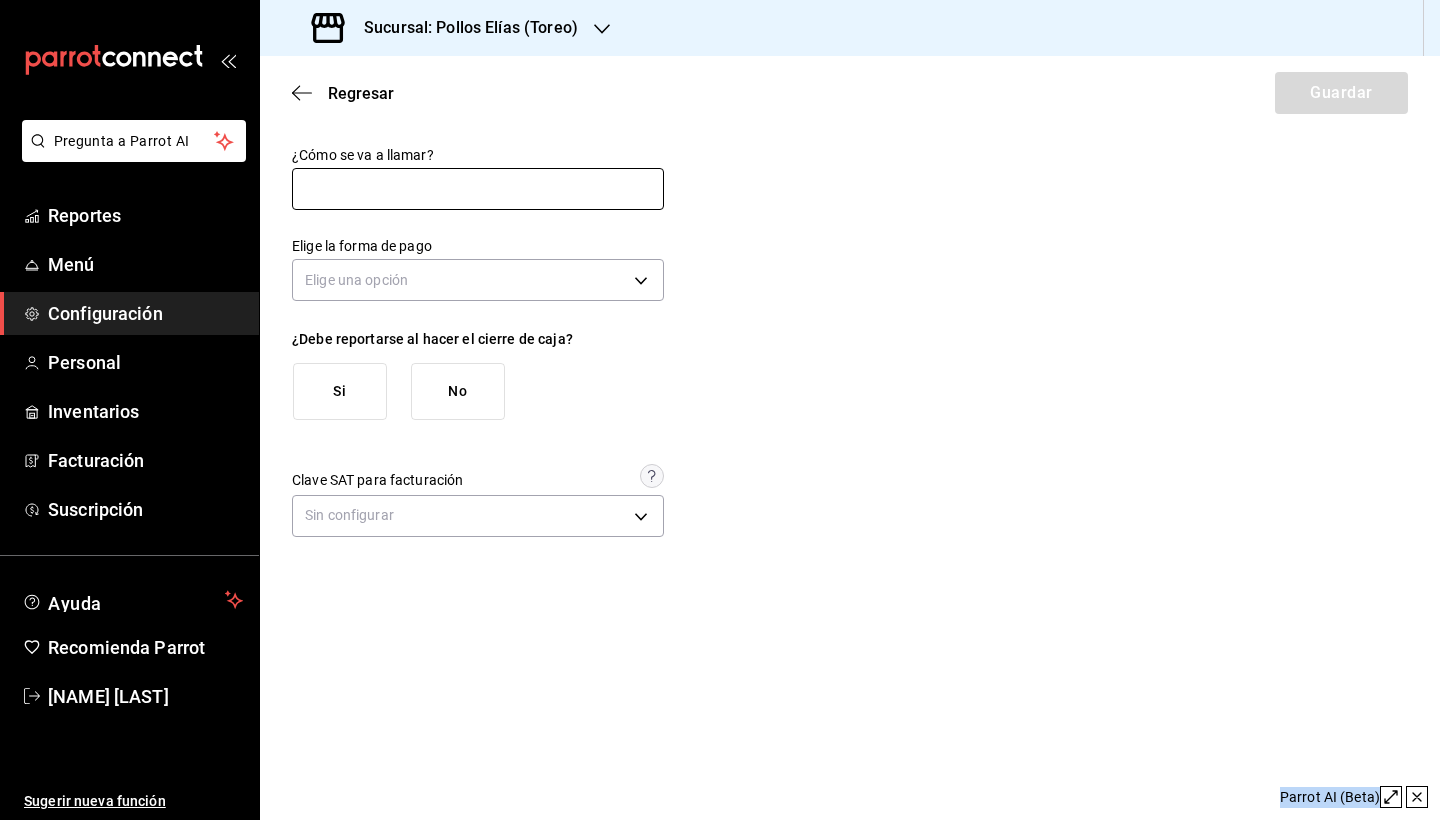 click at bounding box center [478, 189] 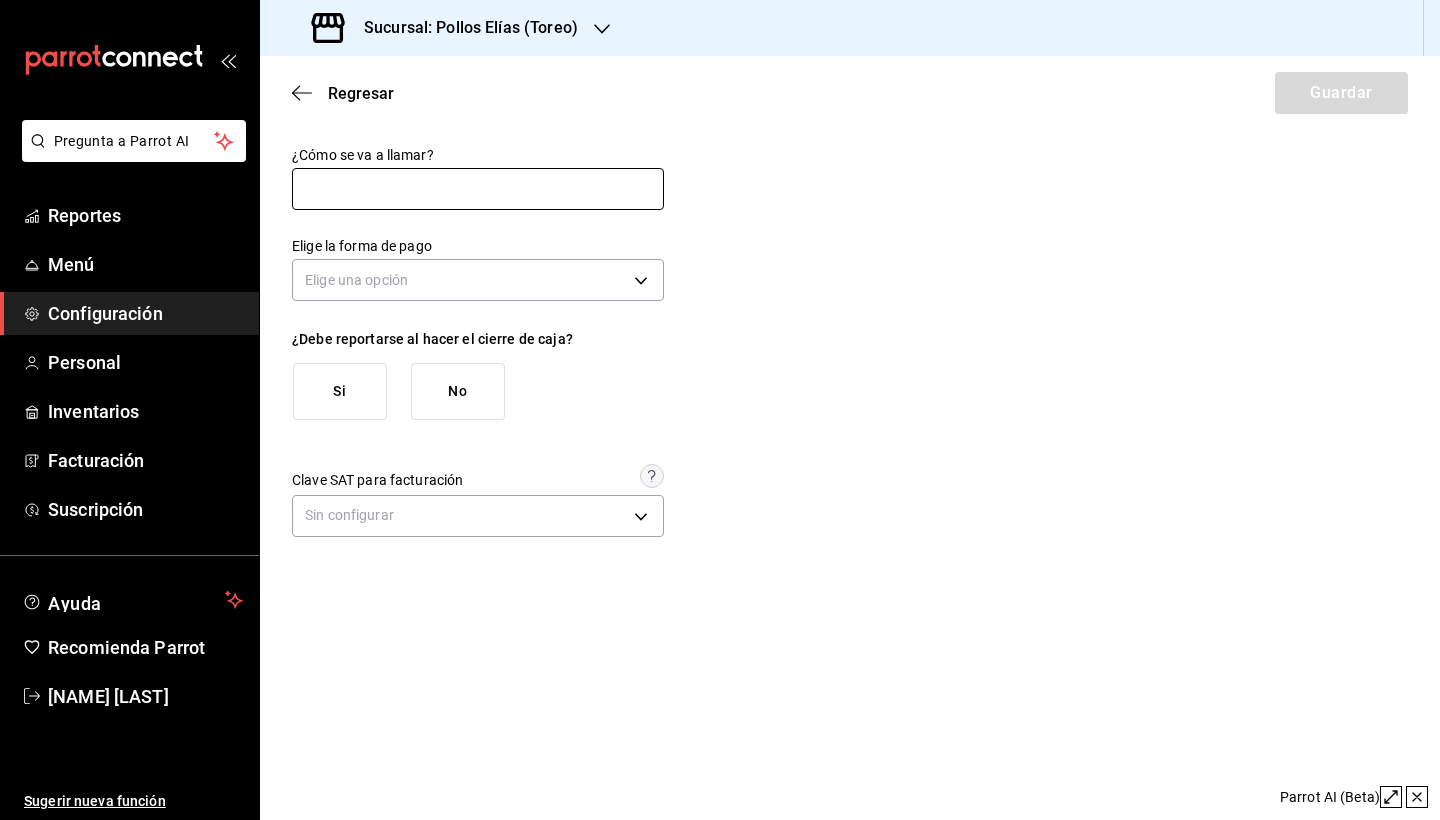 drag, startPoint x: 347, startPoint y: 188, endPoint x: 390, endPoint y: 183, distance: 43.289722 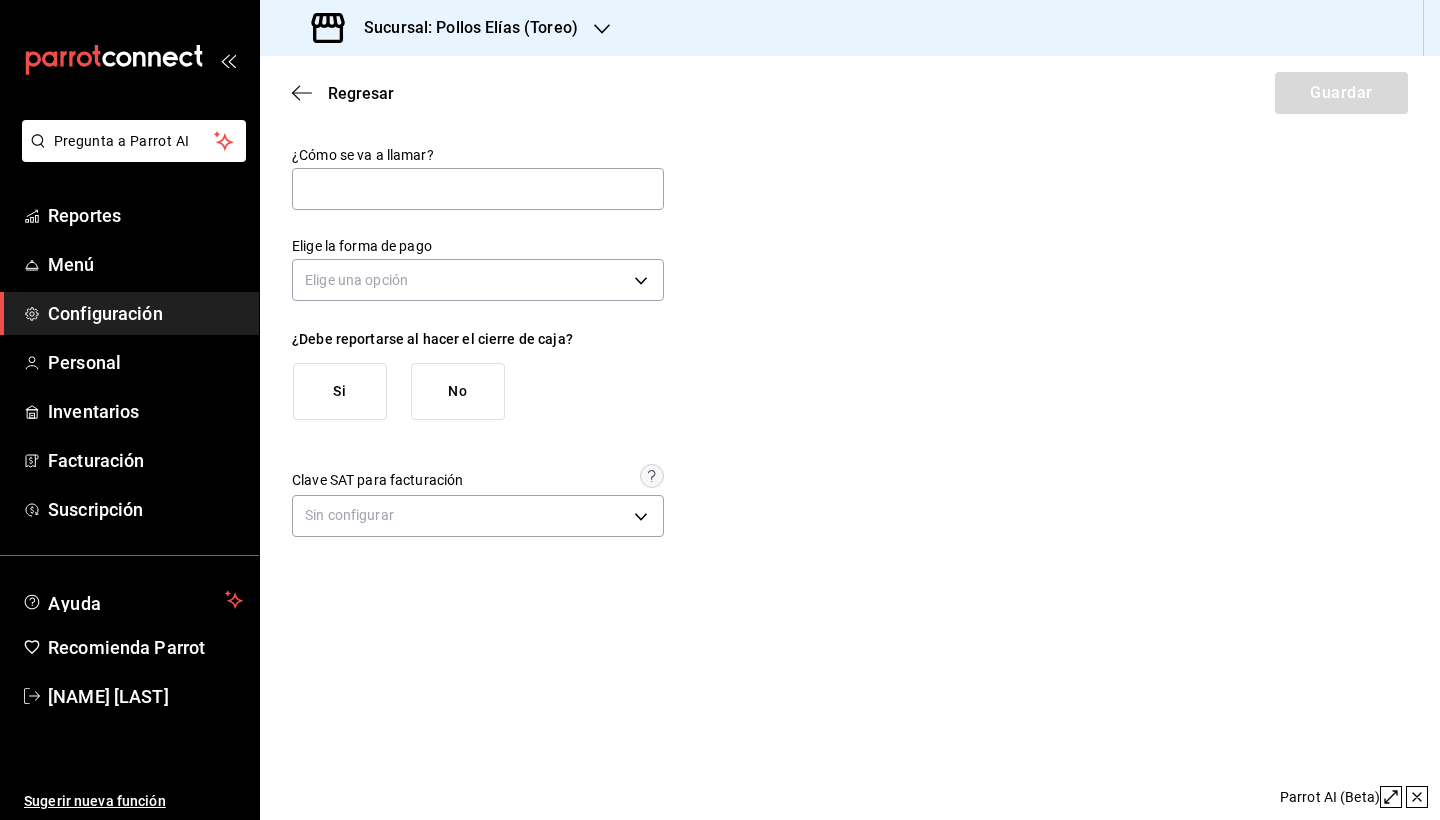 drag, startPoint x: 390, startPoint y: 183, endPoint x: 365, endPoint y: 167, distance: 29.681644 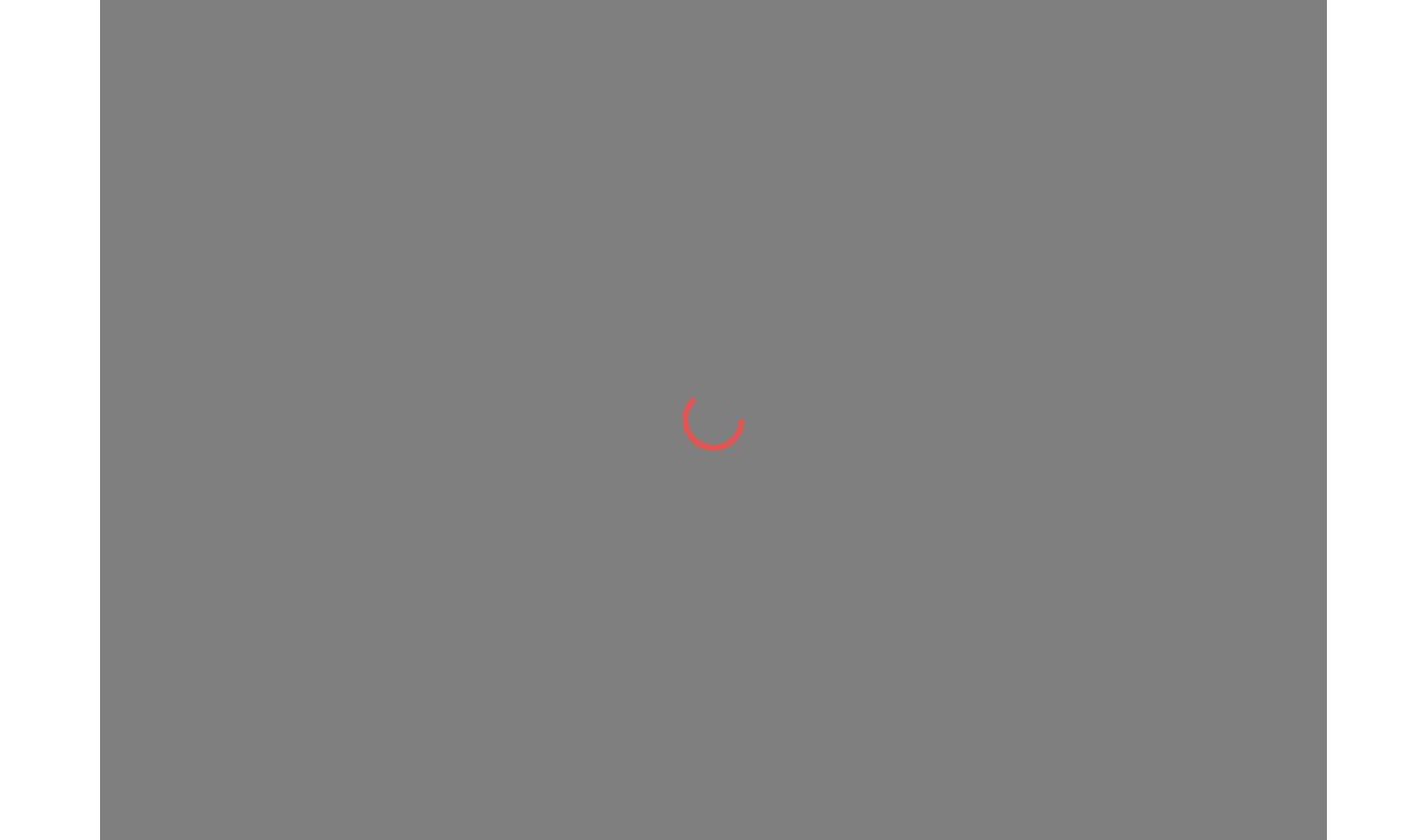 scroll, scrollTop: 0, scrollLeft: 0, axis: both 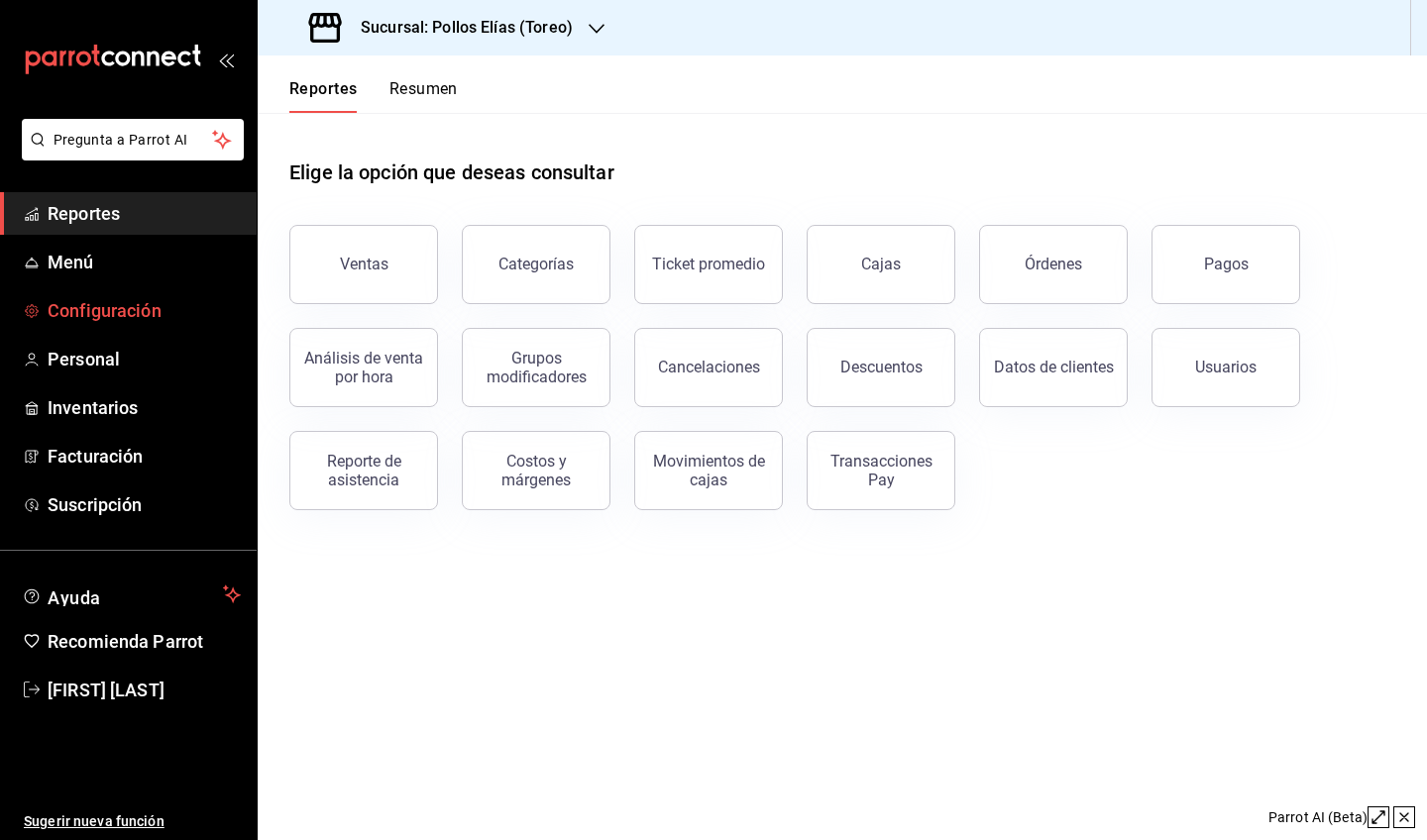 click on "Configuración" at bounding box center [144, 310] 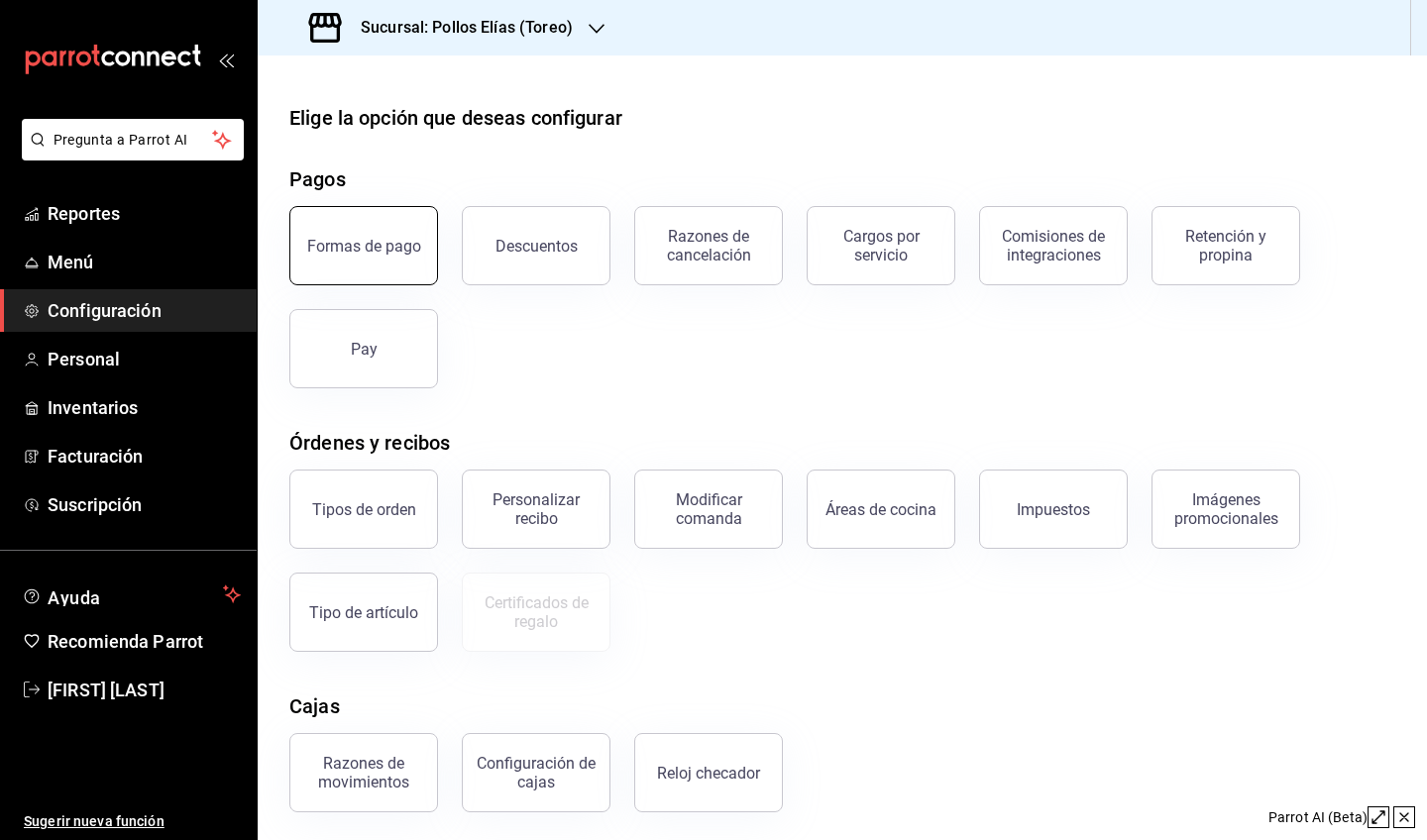 click on "Formas de pago" at bounding box center [364, 246] 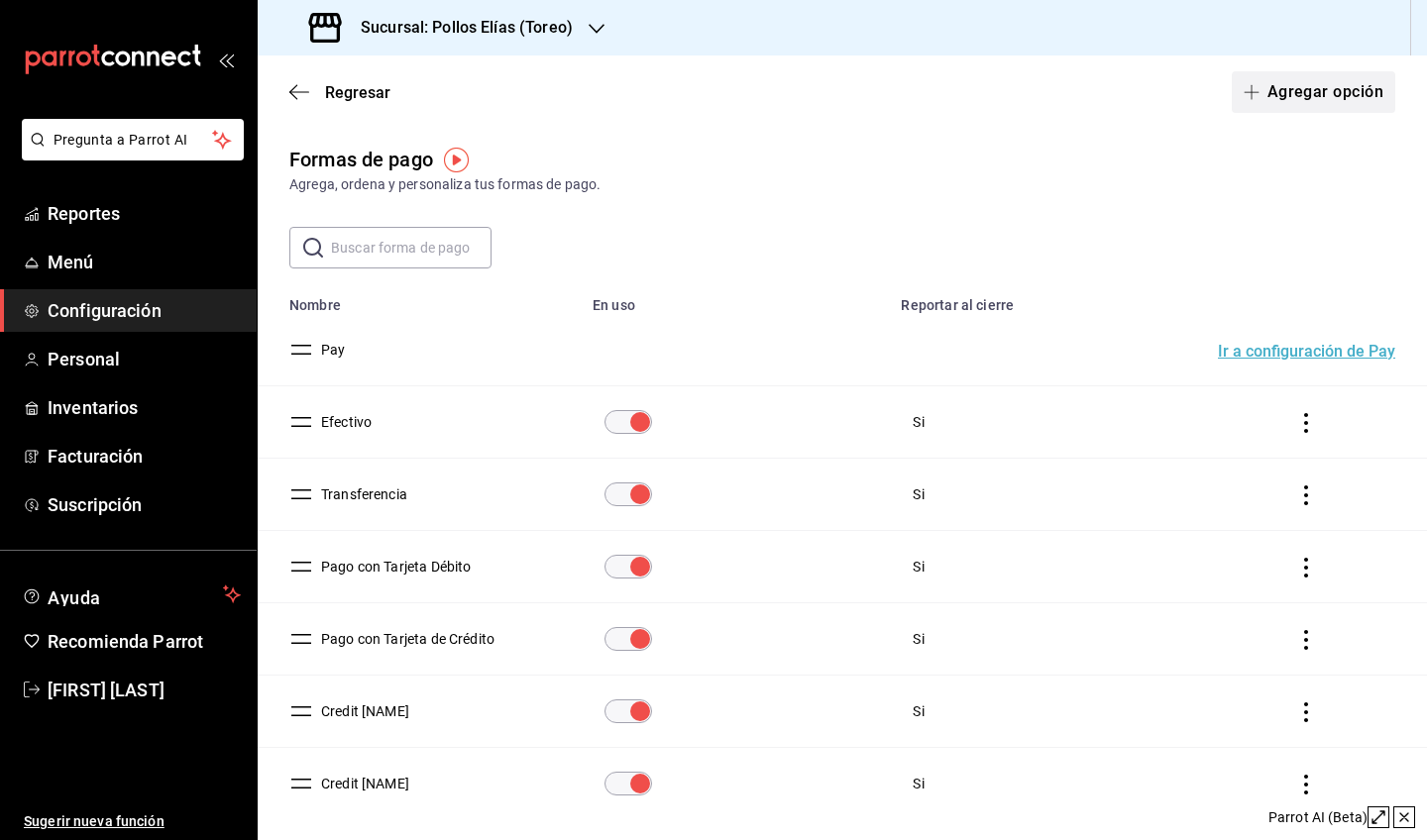 click on "Agregar opción" at bounding box center (1313, 92) 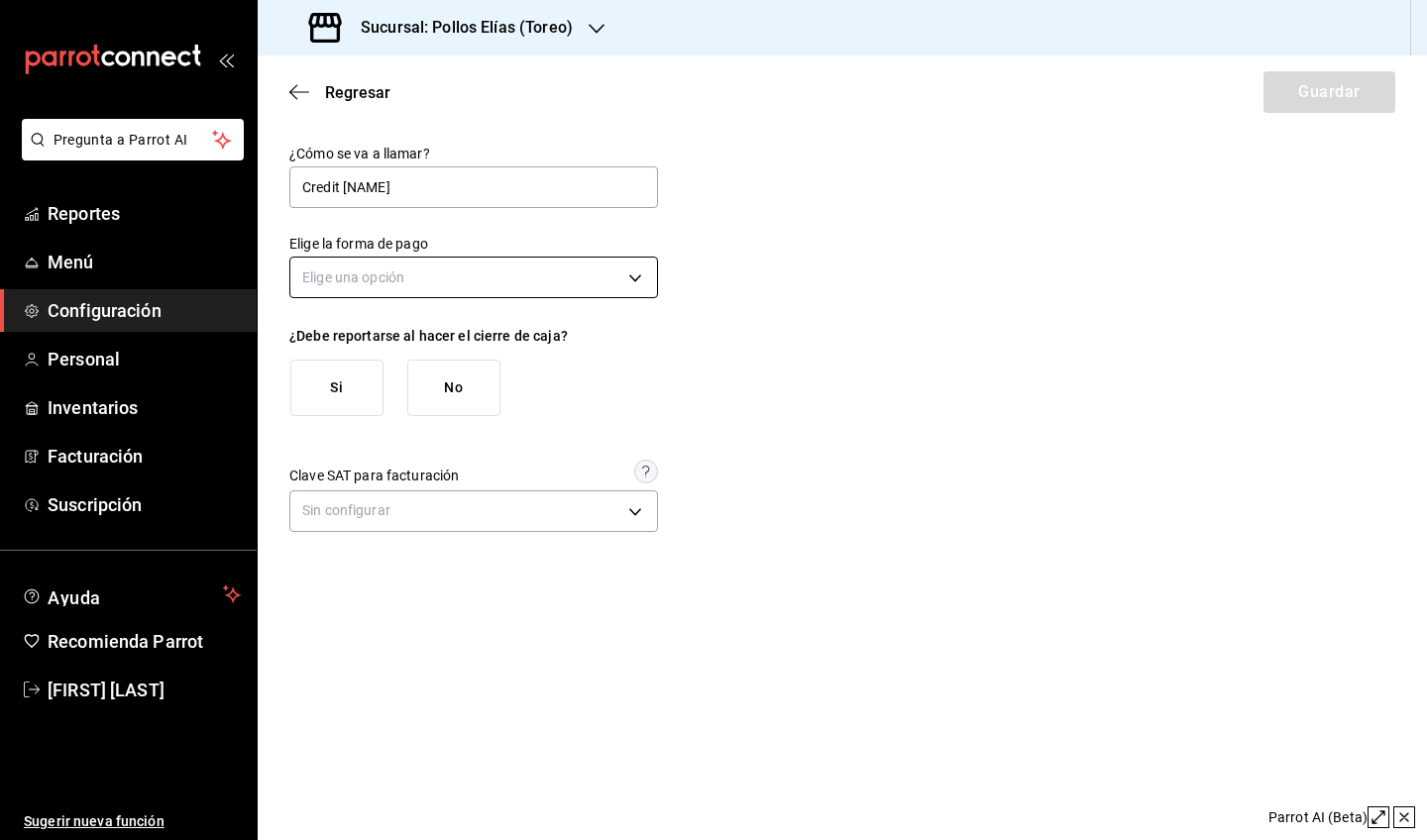 type on "Credit [NAME]" 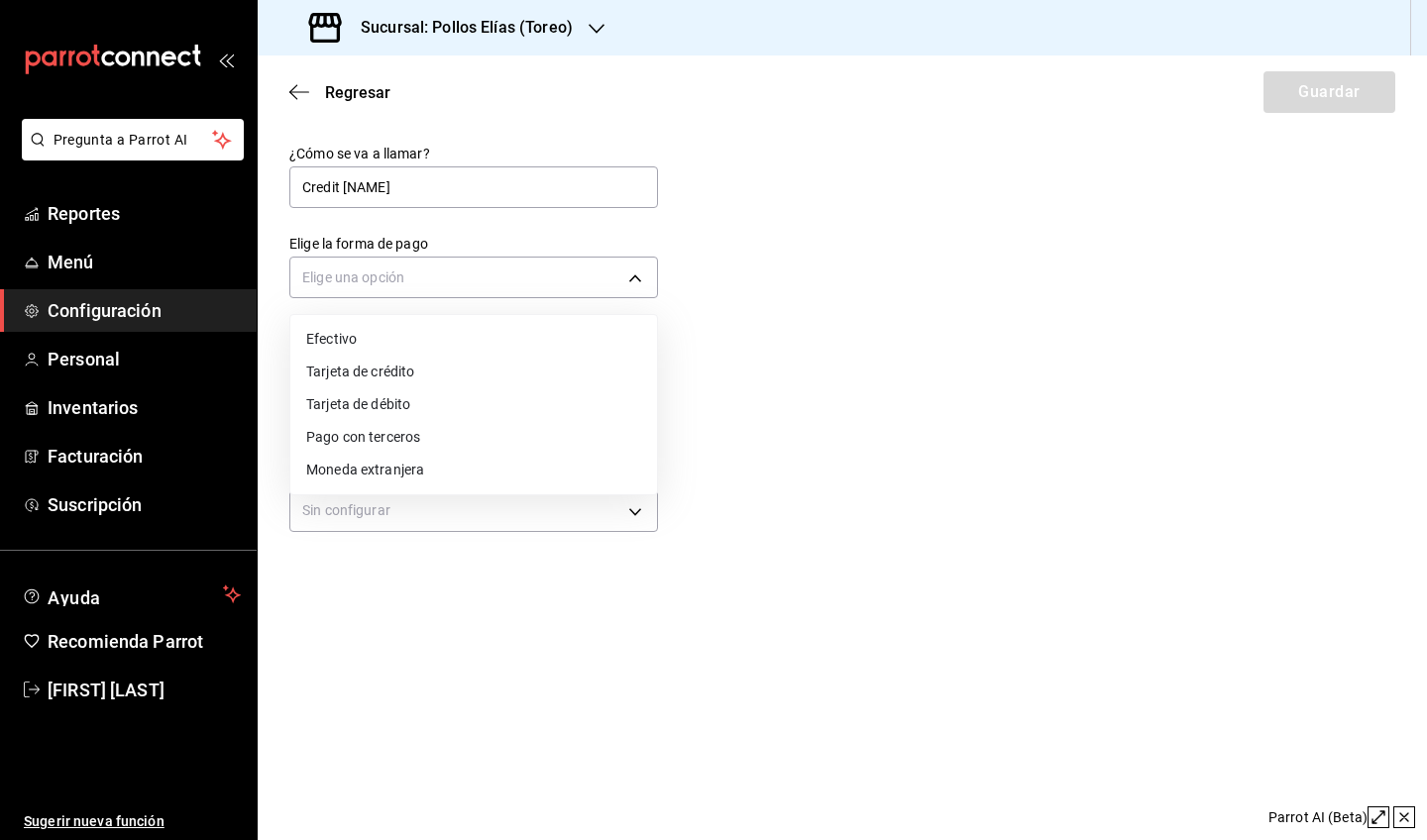 click on "Pago con terceros" at bounding box center [474, 437] 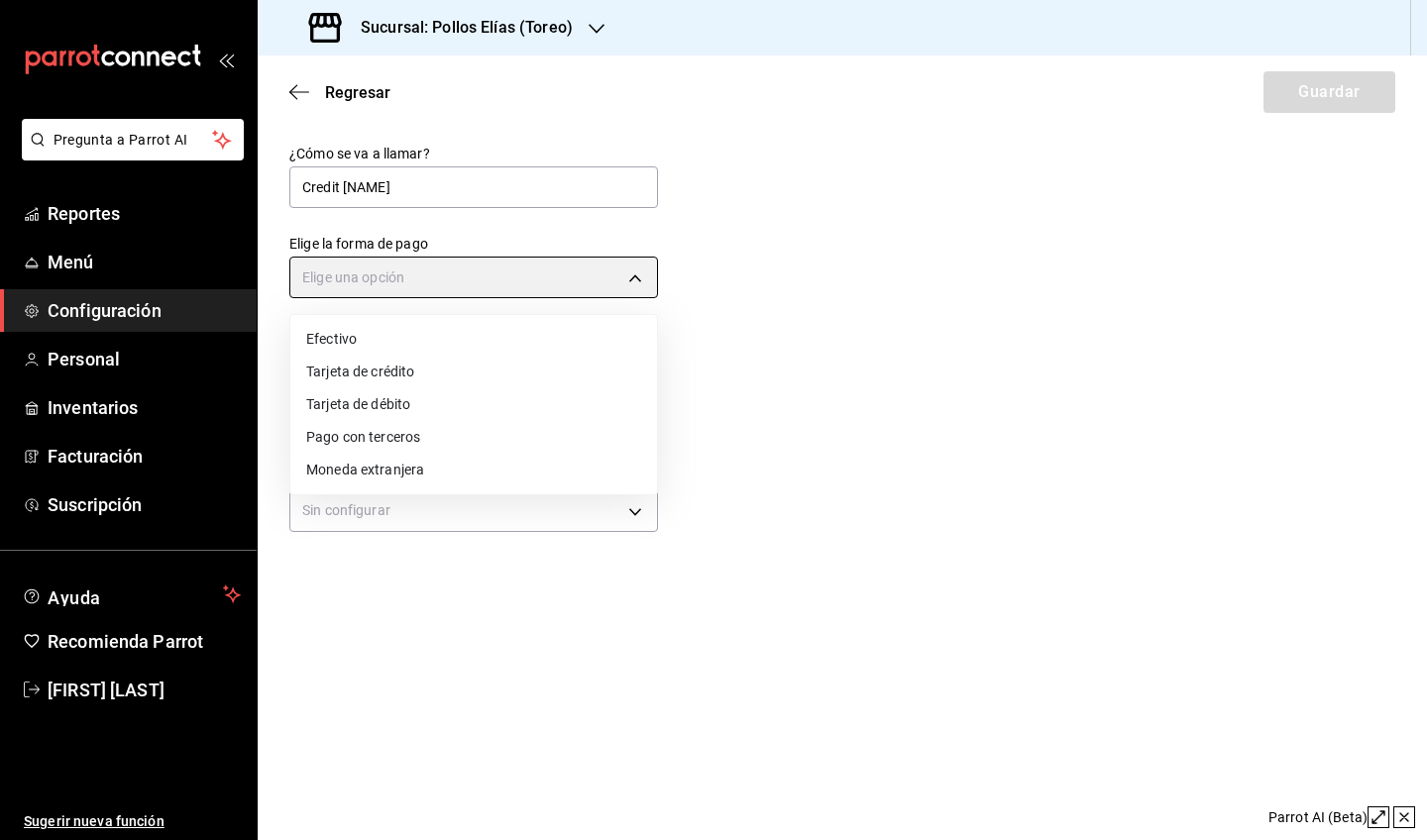 type on "THIRD_PARTY" 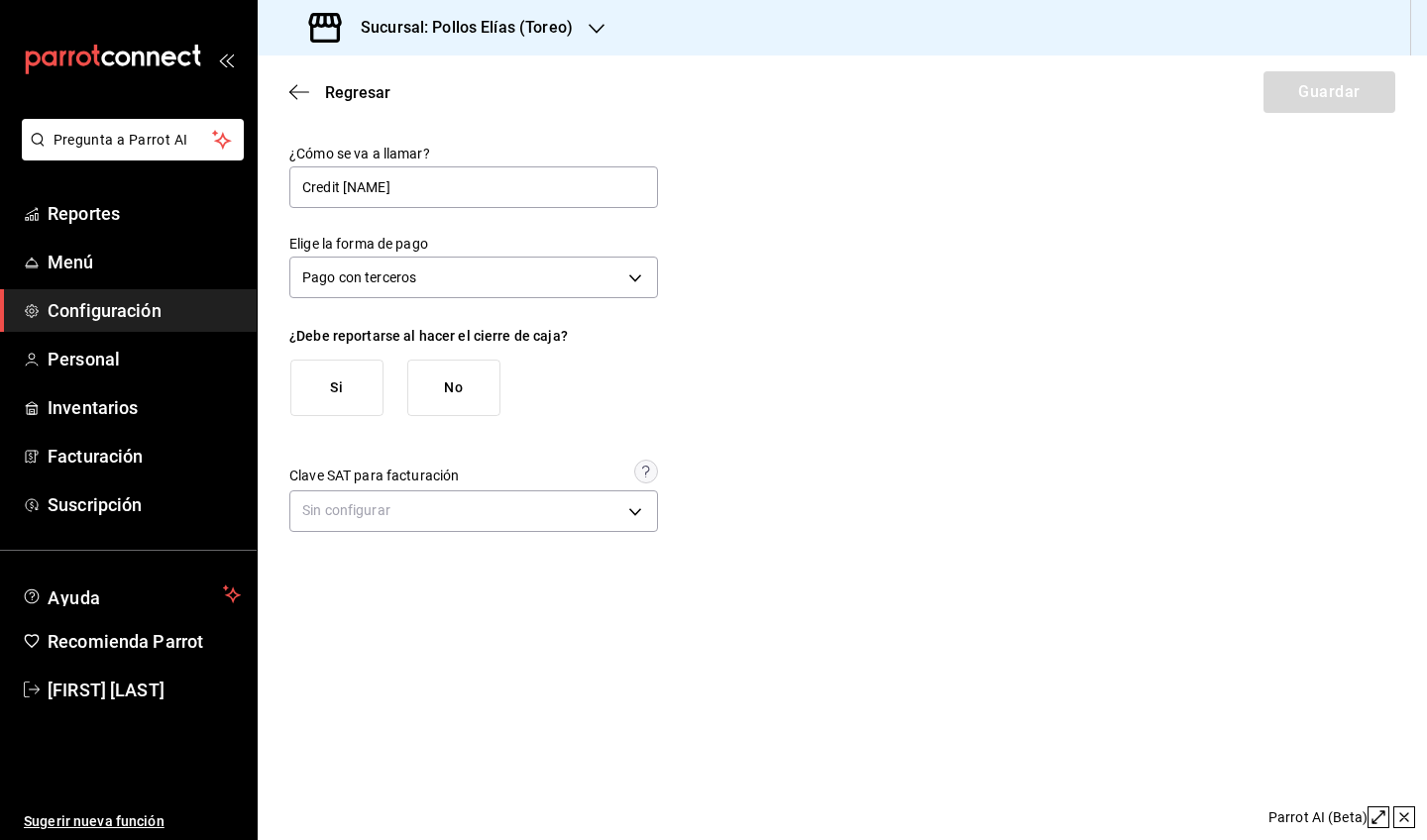 click on "Si" at bounding box center [337, 387] 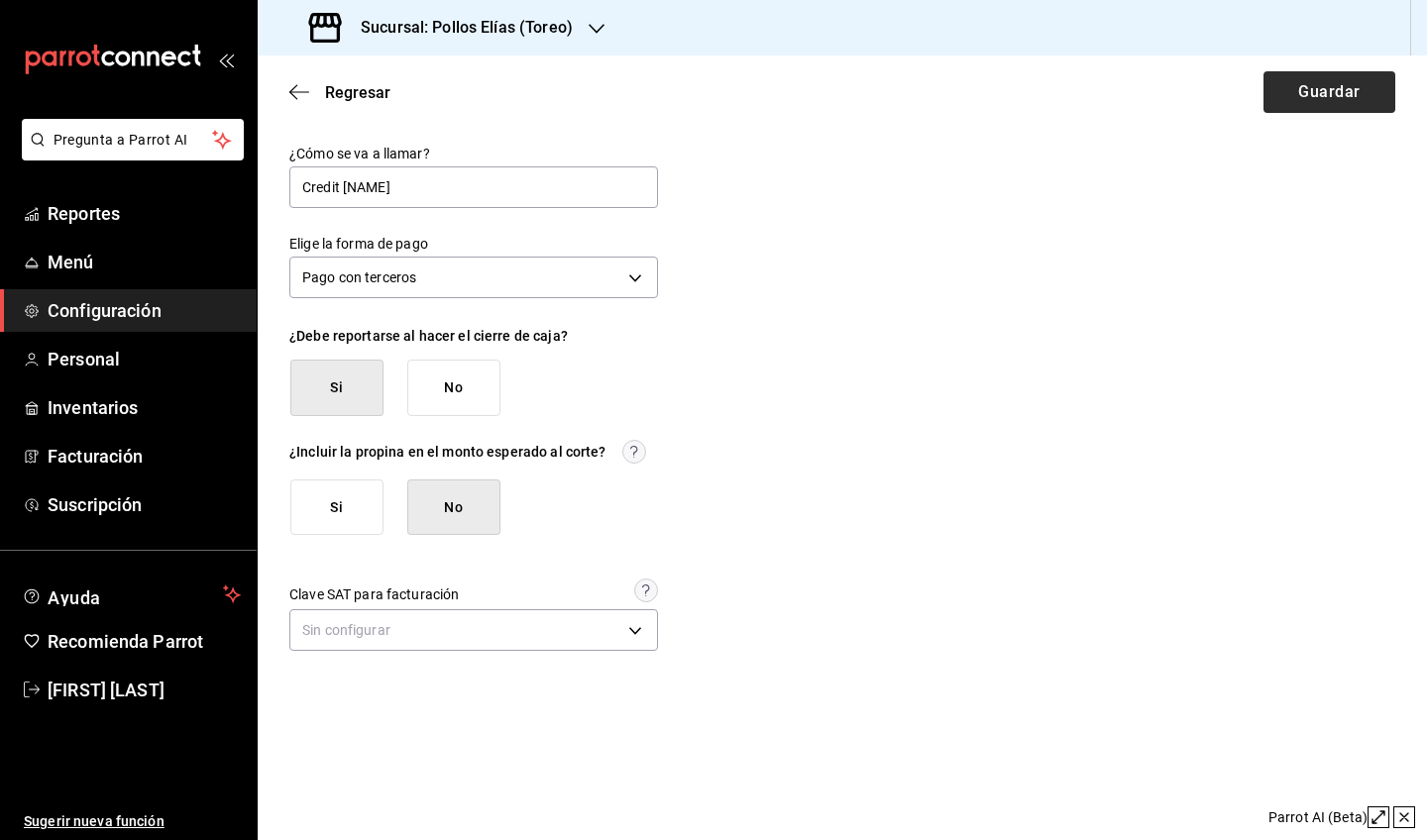 click on "Guardar" at bounding box center (1329, 92) 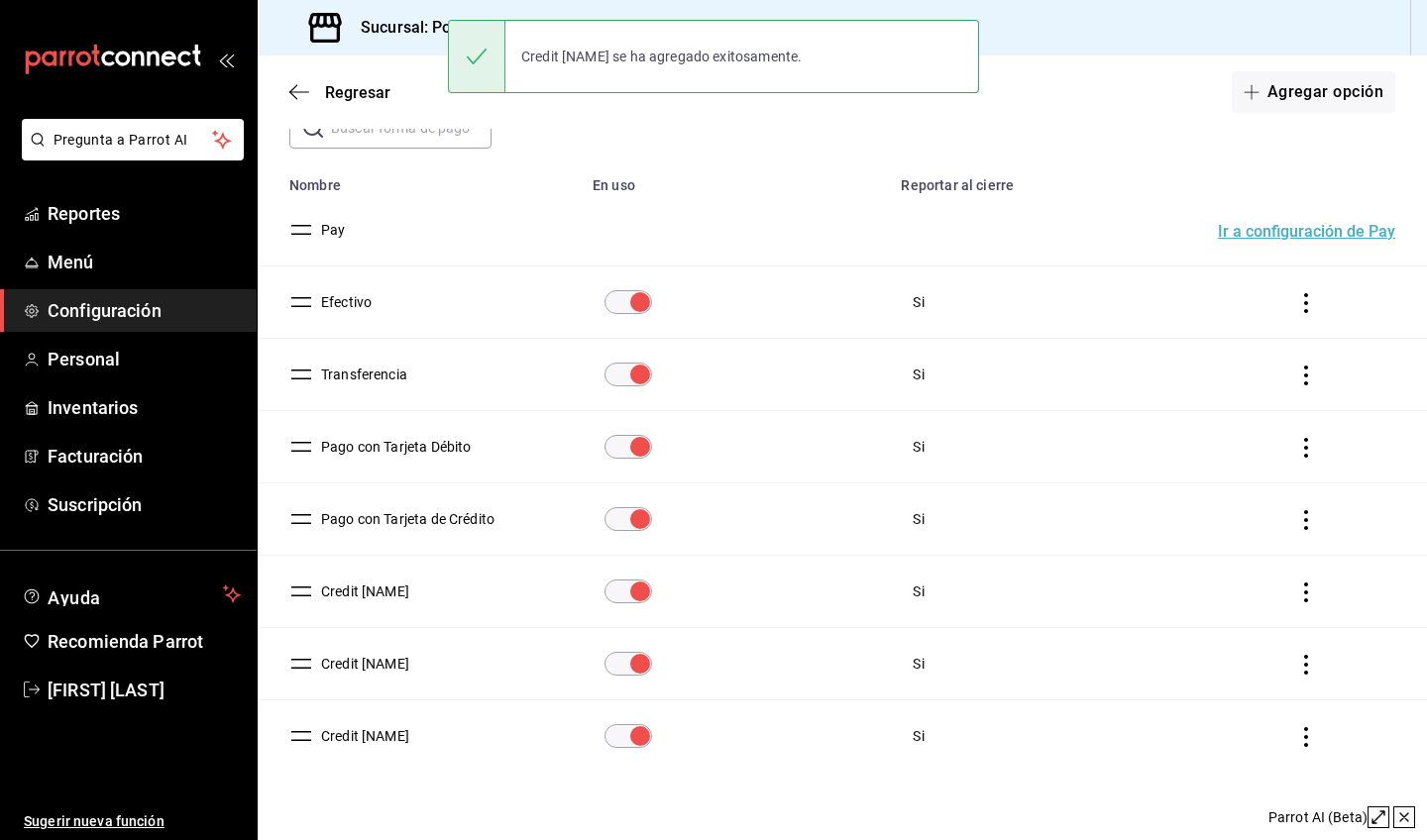 scroll, scrollTop: 155, scrollLeft: 0, axis: vertical 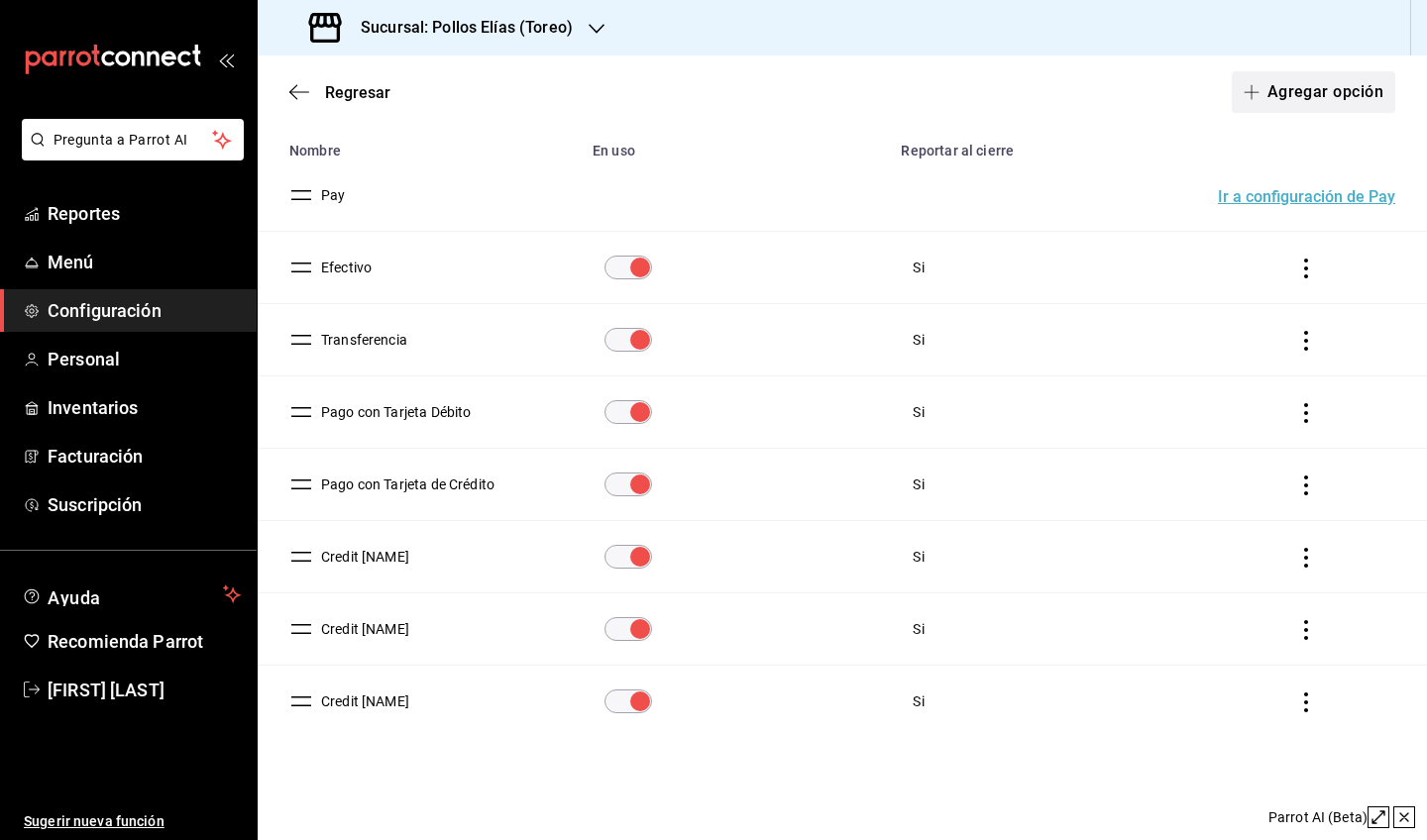 click on "Agregar opción" at bounding box center [1313, 92] 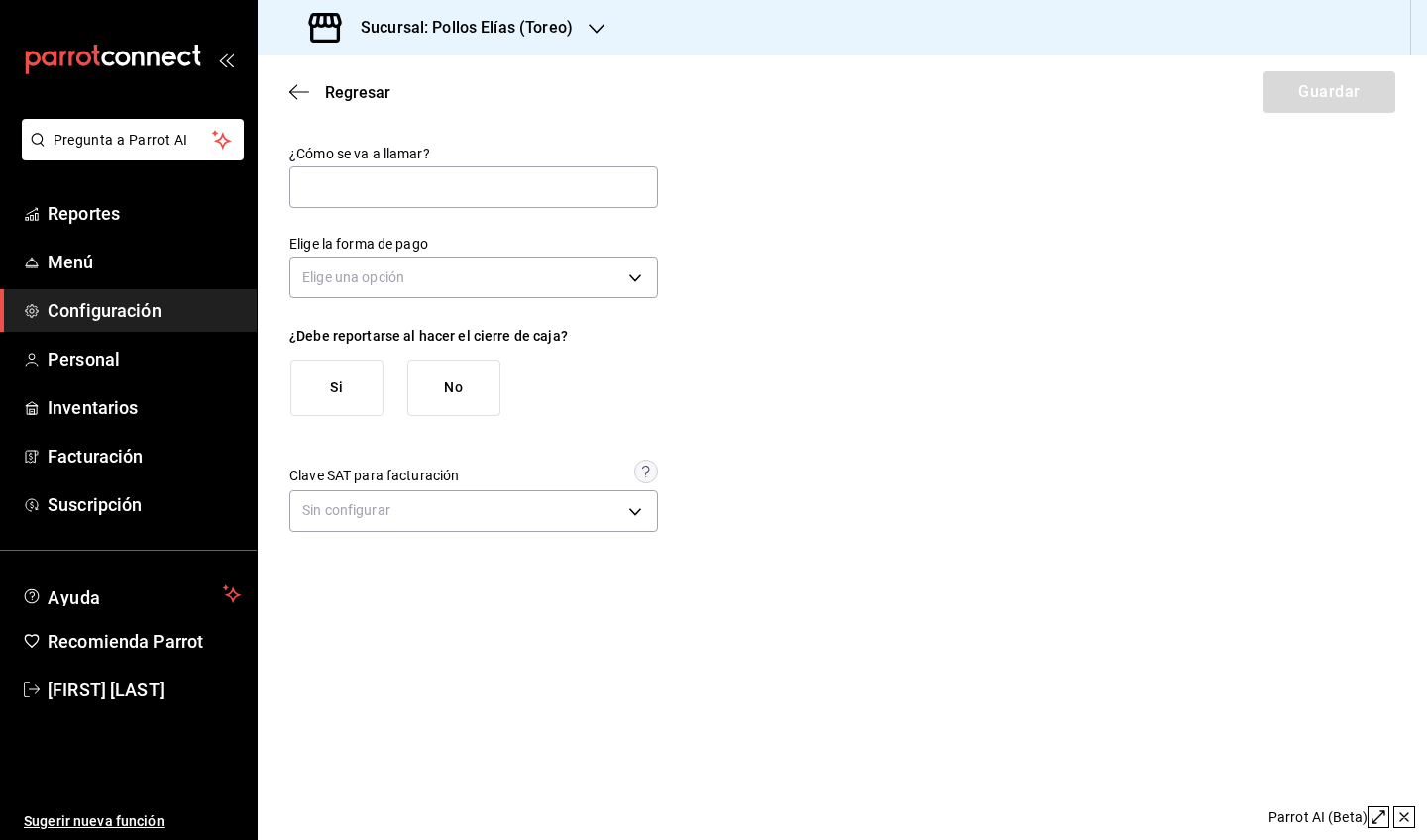 scroll, scrollTop: 0, scrollLeft: 0, axis: both 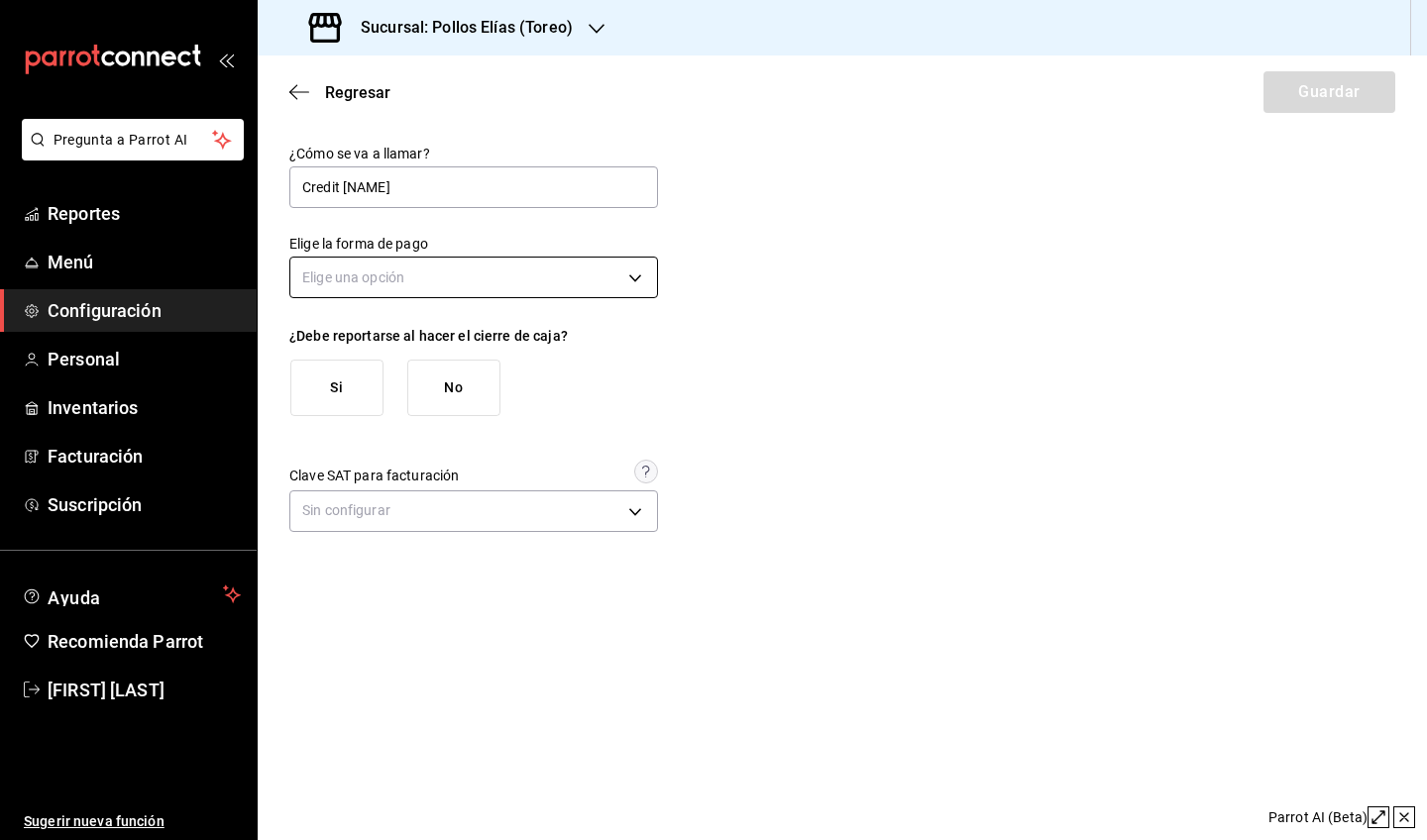 type on "Credit [LAST]" 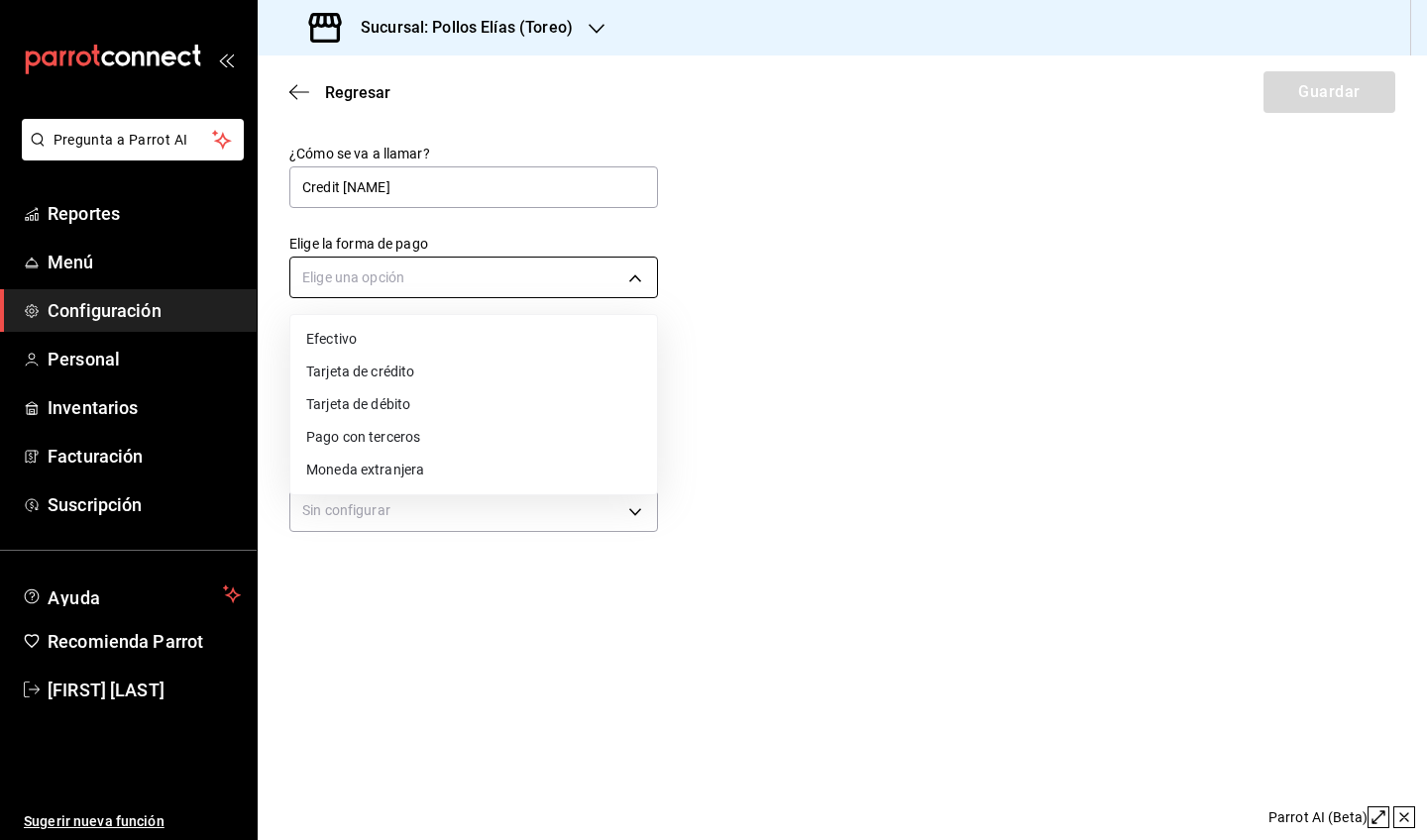 click on "Pregunta a Parrot AI Reportes   Menú   Configuración   Personal   Inventarios   Facturación   Suscripción   Ayuda Recomienda Parrot   Martha Yaneth Bohorquez Mora   Sugerir nueva función   Sucursal: Pollos Elías (Toreo) Regresar Guardar ¿Cómo se va a llamar? Credit Oscar Elige la forma de pago Elige una opción ¿Debe reportarse al hacer el cierre de caja? Si No Clave SAT para facturación Sin configurar Ver video tutorial Ir a video GANA 1 MES GRATIS EN TU SUSCRIPCIÓN AQUÍ ¿Recuerdas cómo empezó tu restaurante?
Hoy puedes ayudar a un colega a tener el mismo cambio que tú viviste.
Recomienda Parrot directamente desde tu Portal Administrador.
Es fácil y rápido.
🎁 Por cada restaurante que se una, ganas 1 mes gratis. Parrot AI (Beta) Pregunta a Parrot AI Reportes   Menú   Configuración   Personal   Inventarios   Facturación   Suscripción   Ayuda Recomienda Parrot   Martha Yaneth Bohorquez Mora   Sugerir nueva función   Visitar centro de ayuda (81) 2046 6363 soporte@parrotsoftware.io" at bounding box center (714, 420) 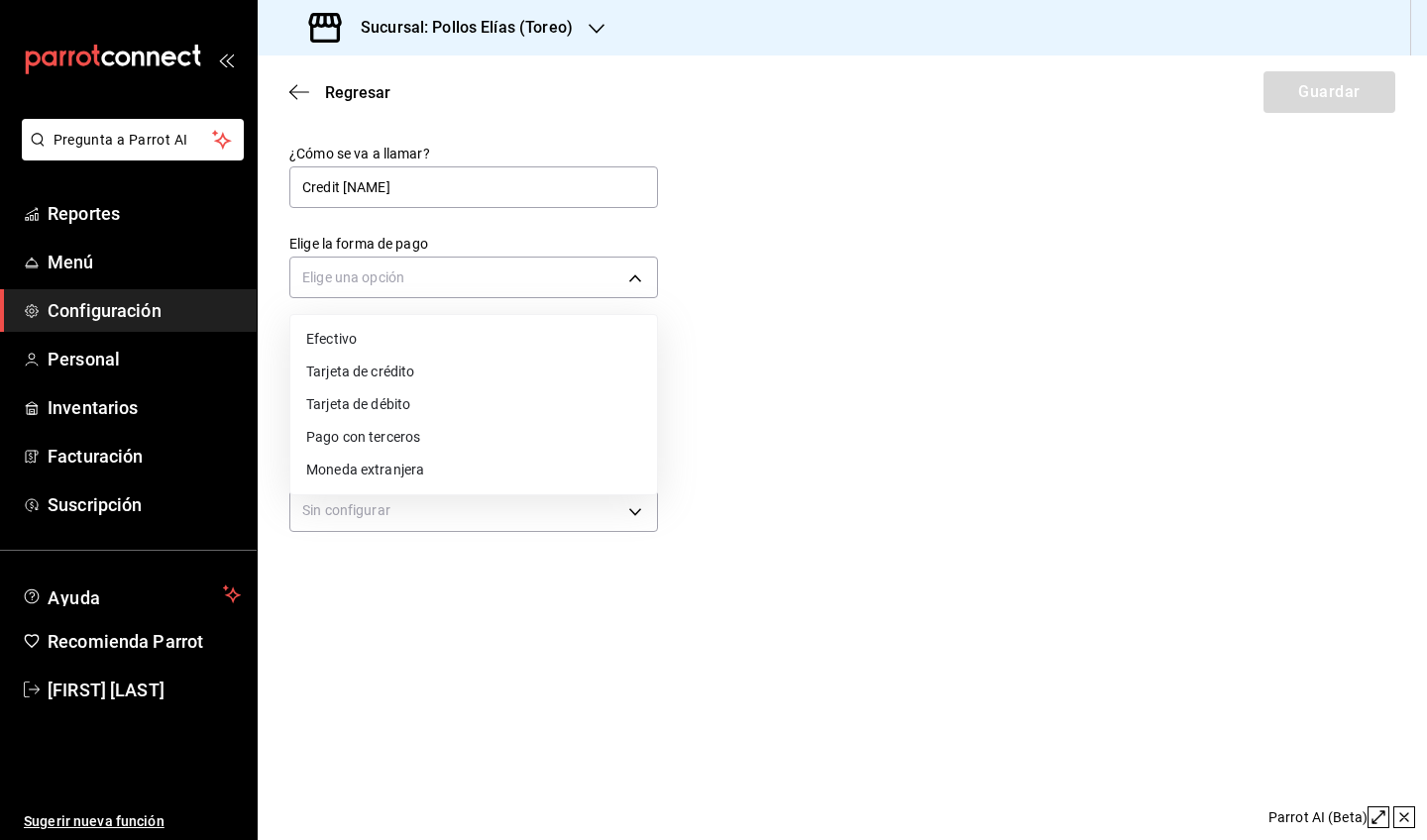 click on "Pago con terceros" at bounding box center [474, 437] 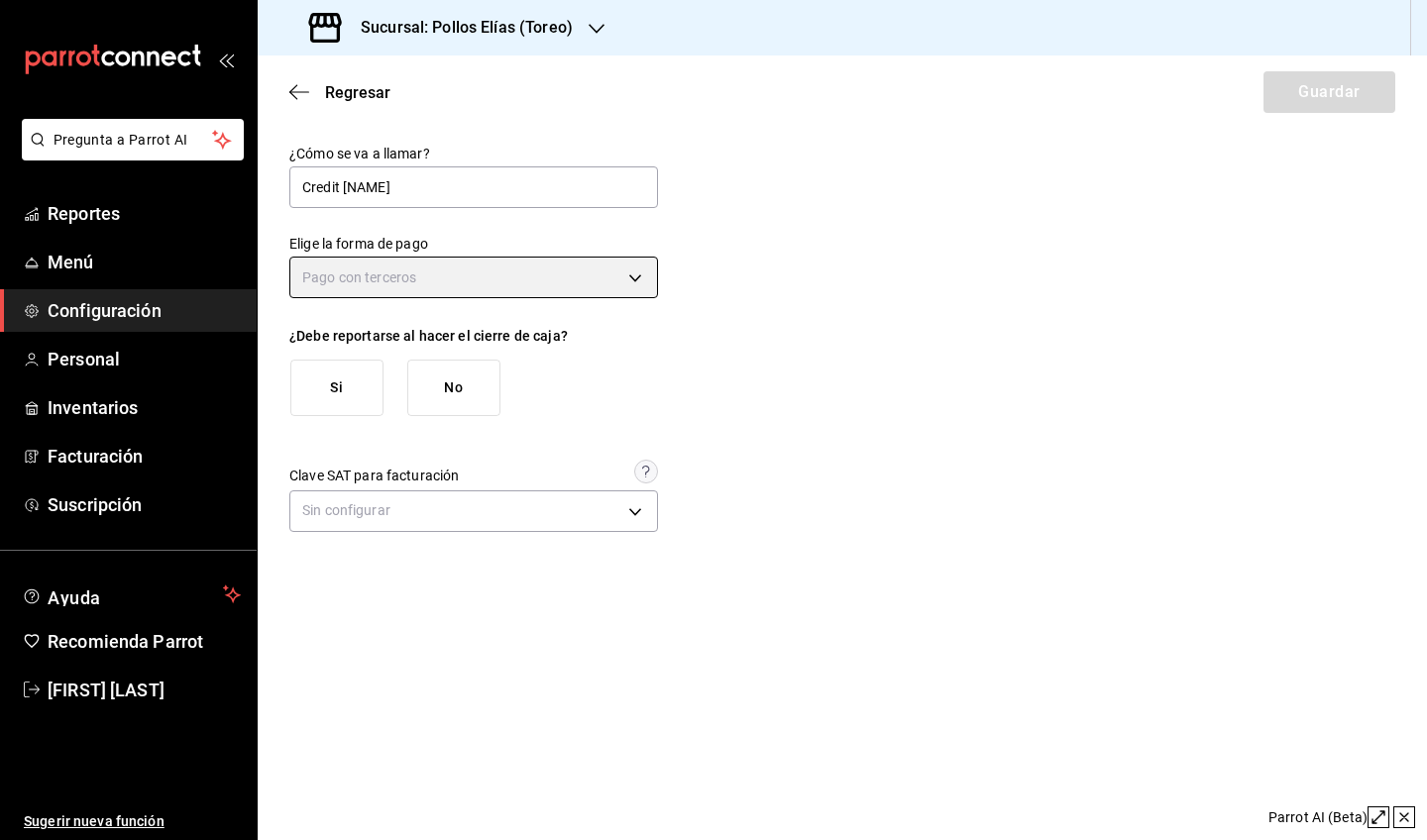 type on "THIRD_PARTY" 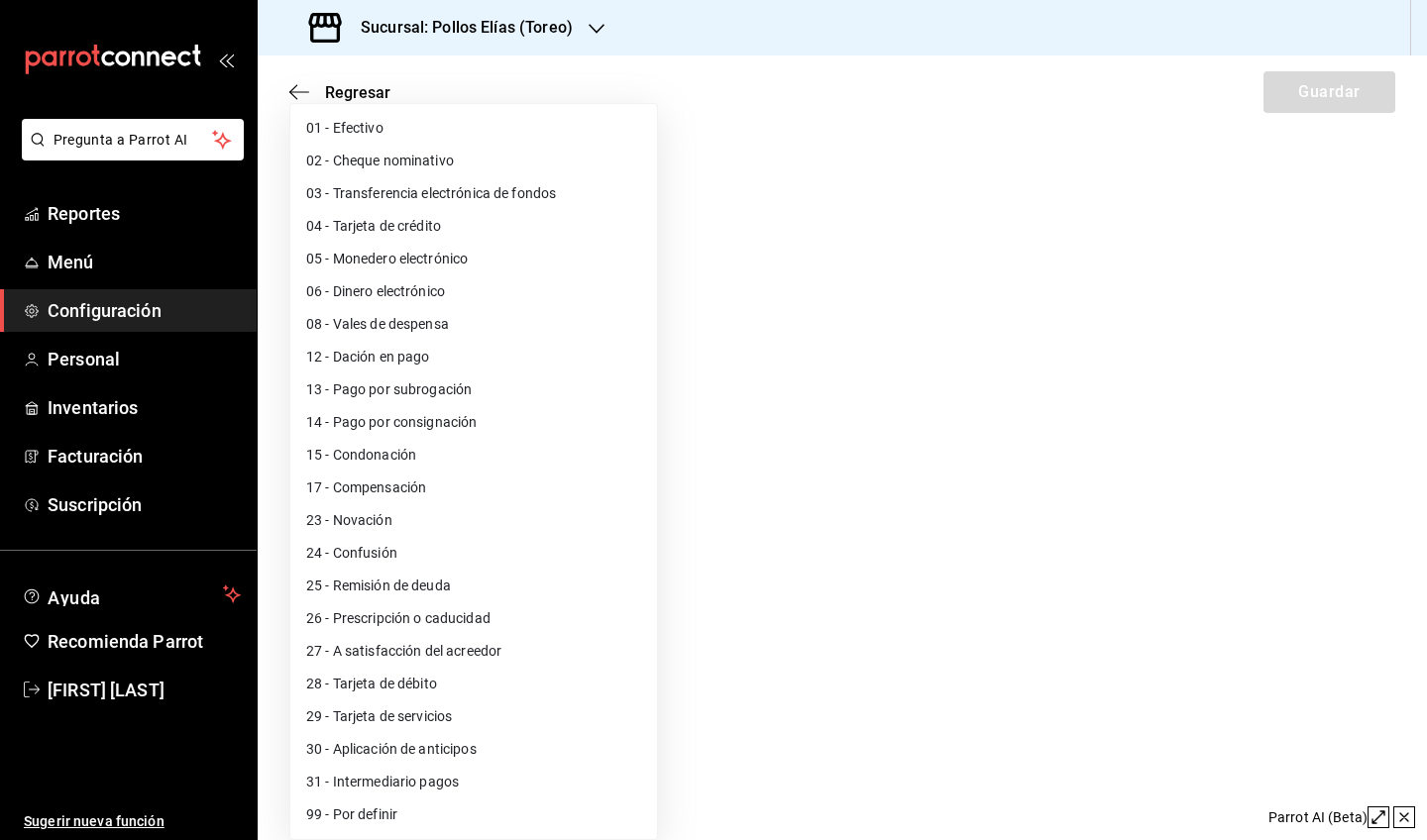 click on "Pregunta a Parrot AI Reportes   Menú   Configuración   Personal   Inventarios   Facturación   Suscripción   Ayuda Recomienda Parrot   Martha Yaneth Bohorquez Mora   Sugerir nueva función   Sucursal: Pollos Elías (Toreo) Regresar Guardar ¿Cómo se va a llamar? Credit Oscar Elige la forma de pago Pago con terceros THIRD_PARTY ¿Debe reportarse al hacer el cierre de caja? Si No Clave SAT para facturación Sin configurar Ver video tutorial Ir a video GANA 1 MES GRATIS EN TU SUSCRIPCIÓN AQUÍ ¿Recuerdas cómo empezó tu restaurante?
Hoy puedes ayudar a un colega a tener el mismo cambio que tú viviste.
Recomienda Parrot directamente desde tu Portal Administrador.
Es fácil y rápido.
🎁 Por cada restaurante que se una, ganas 1 mes gratis. Parrot AI (Beta) Pregunta a Parrot AI Reportes   Menú   Configuración   Personal   Inventarios   Facturación   Suscripción   Ayuda Recomienda Parrot   Martha Yaneth Bohorquez Mora   Sugerir nueva función   Visitar centro de ayuda (81) 2046 6363 (81) 2046 6363" at bounding box center [714, 420] 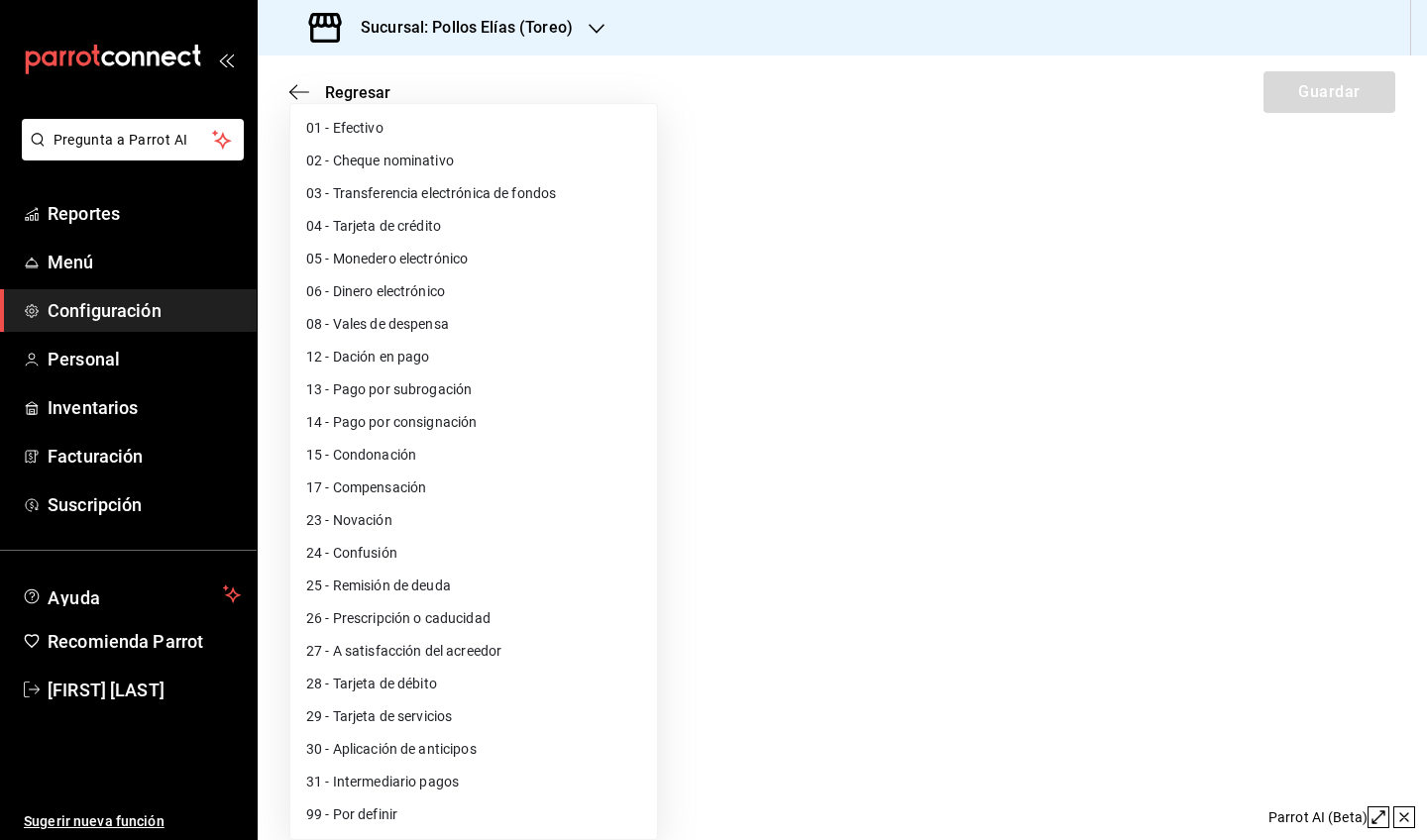 click at bounding box center [714, 420] 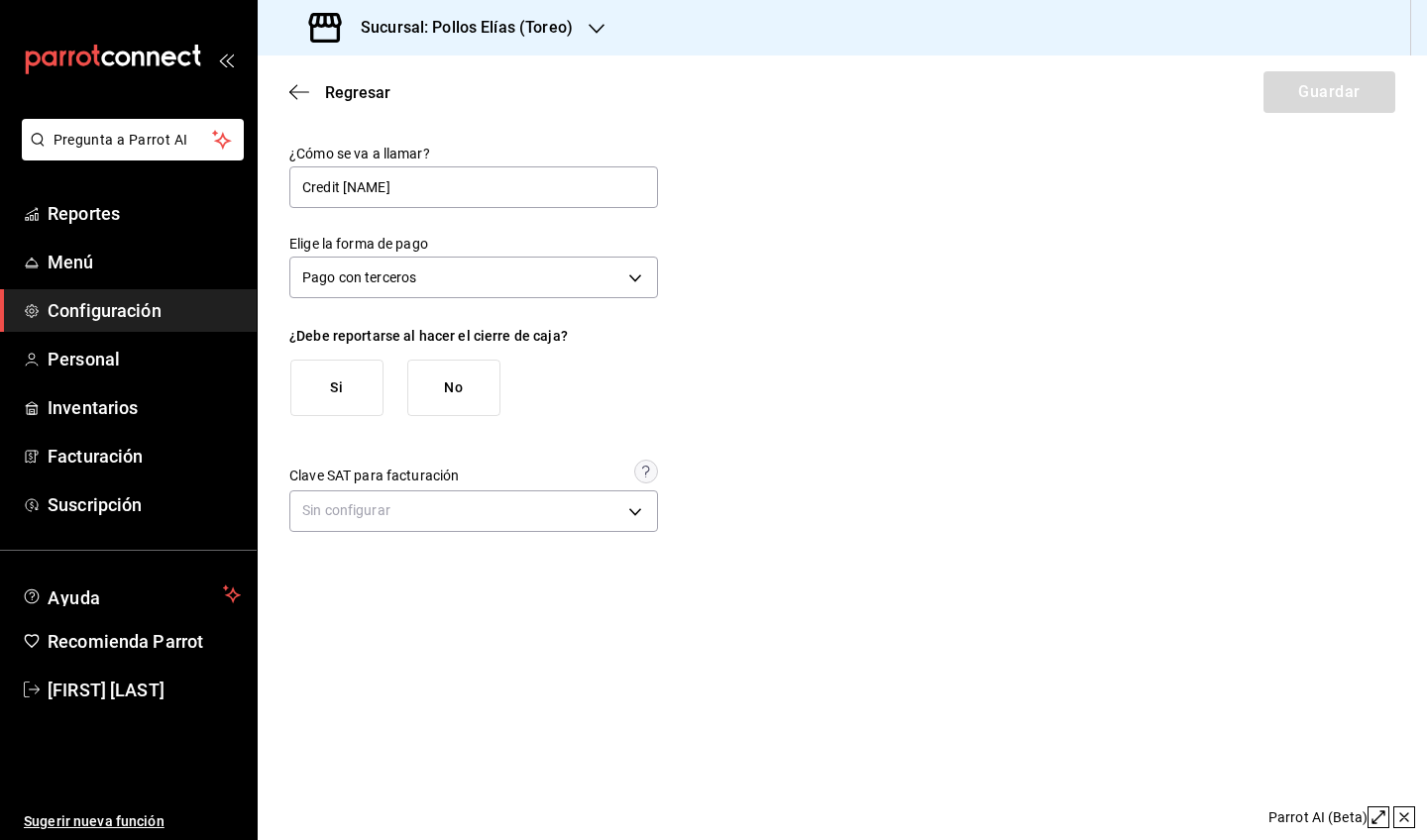 click on "Si" at bounding box center (337, 387) 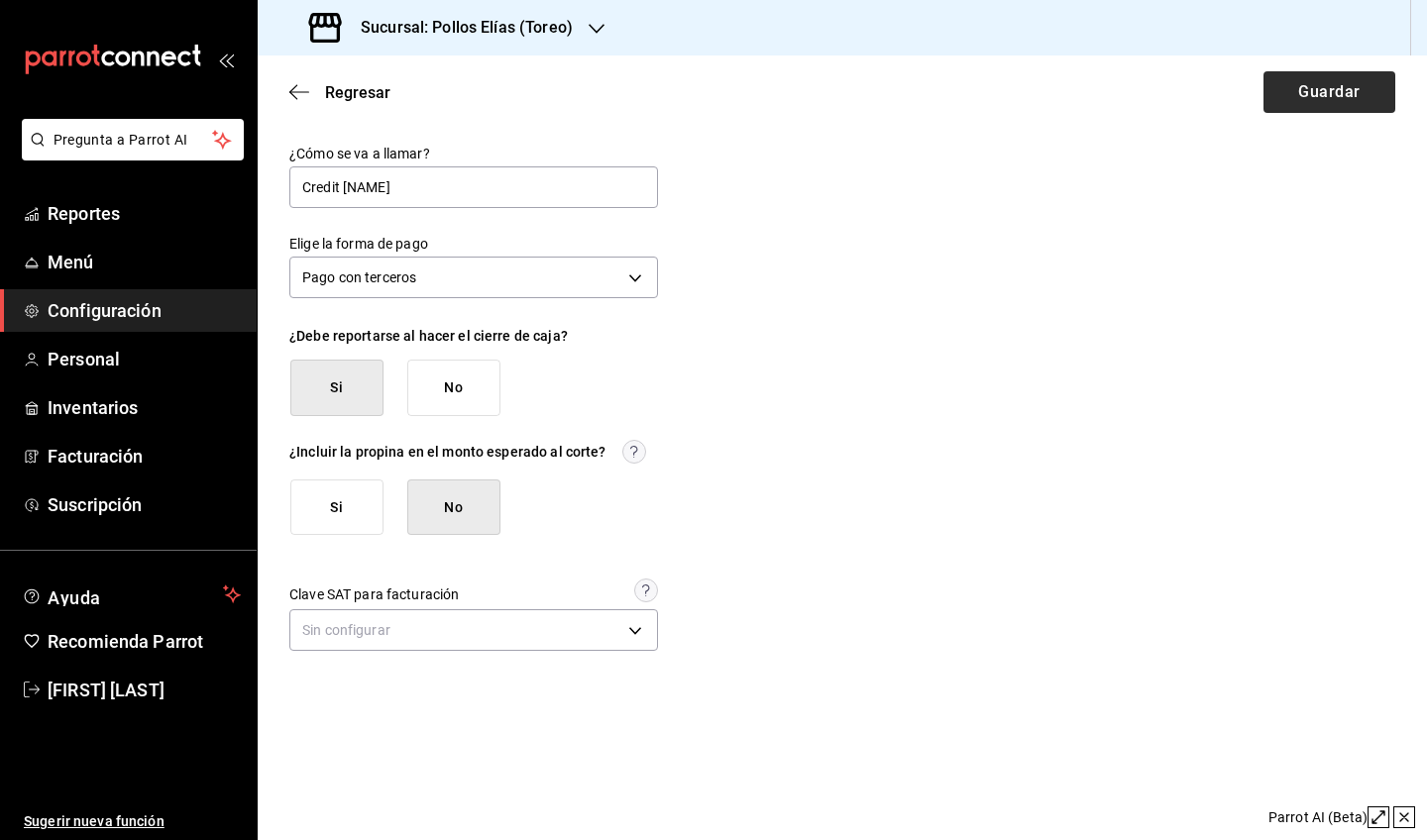 click on "Guardar" at bounding box center (1329, 92) 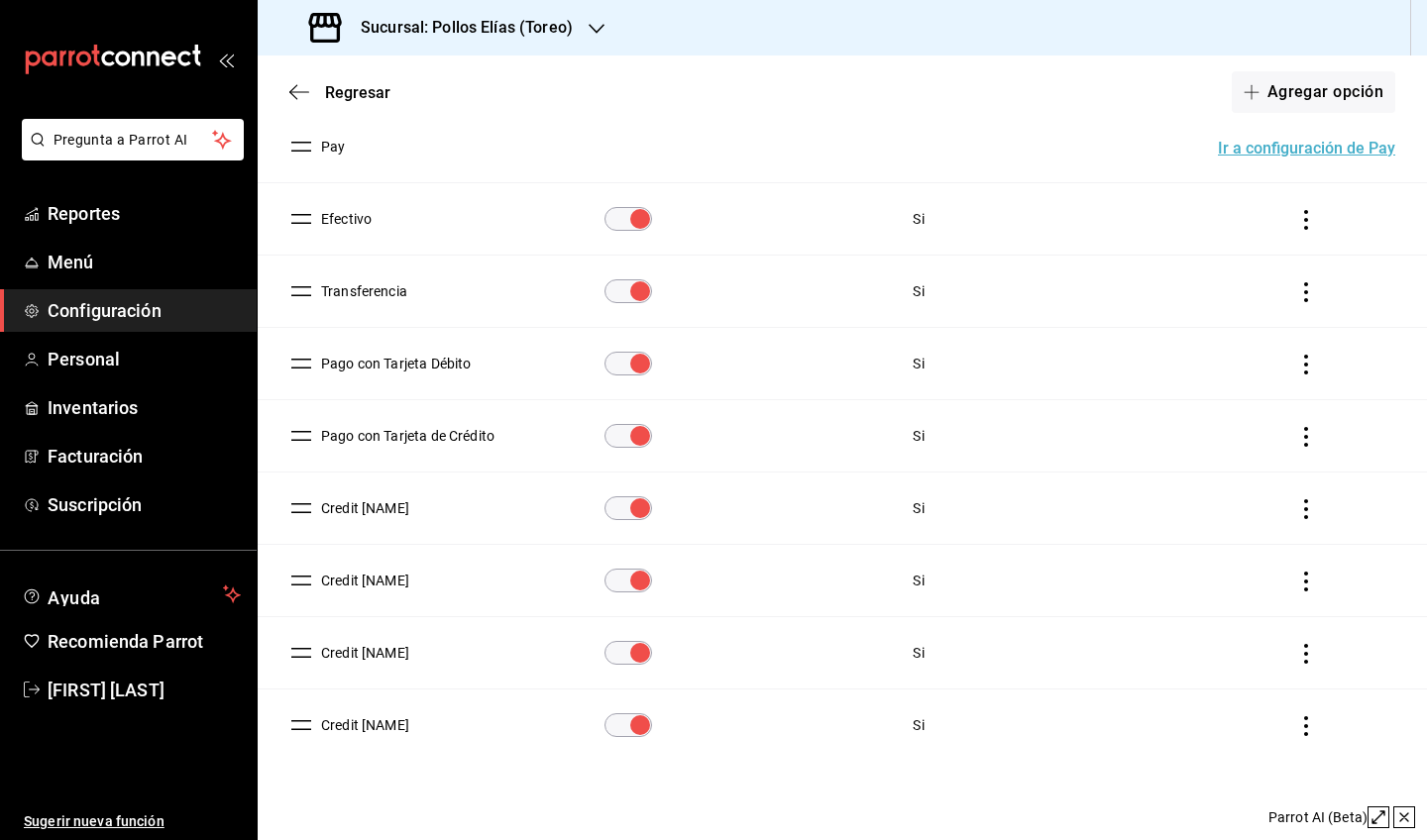 scroll, scrollTop: 222, scrollLeft: 0, axis: vertical 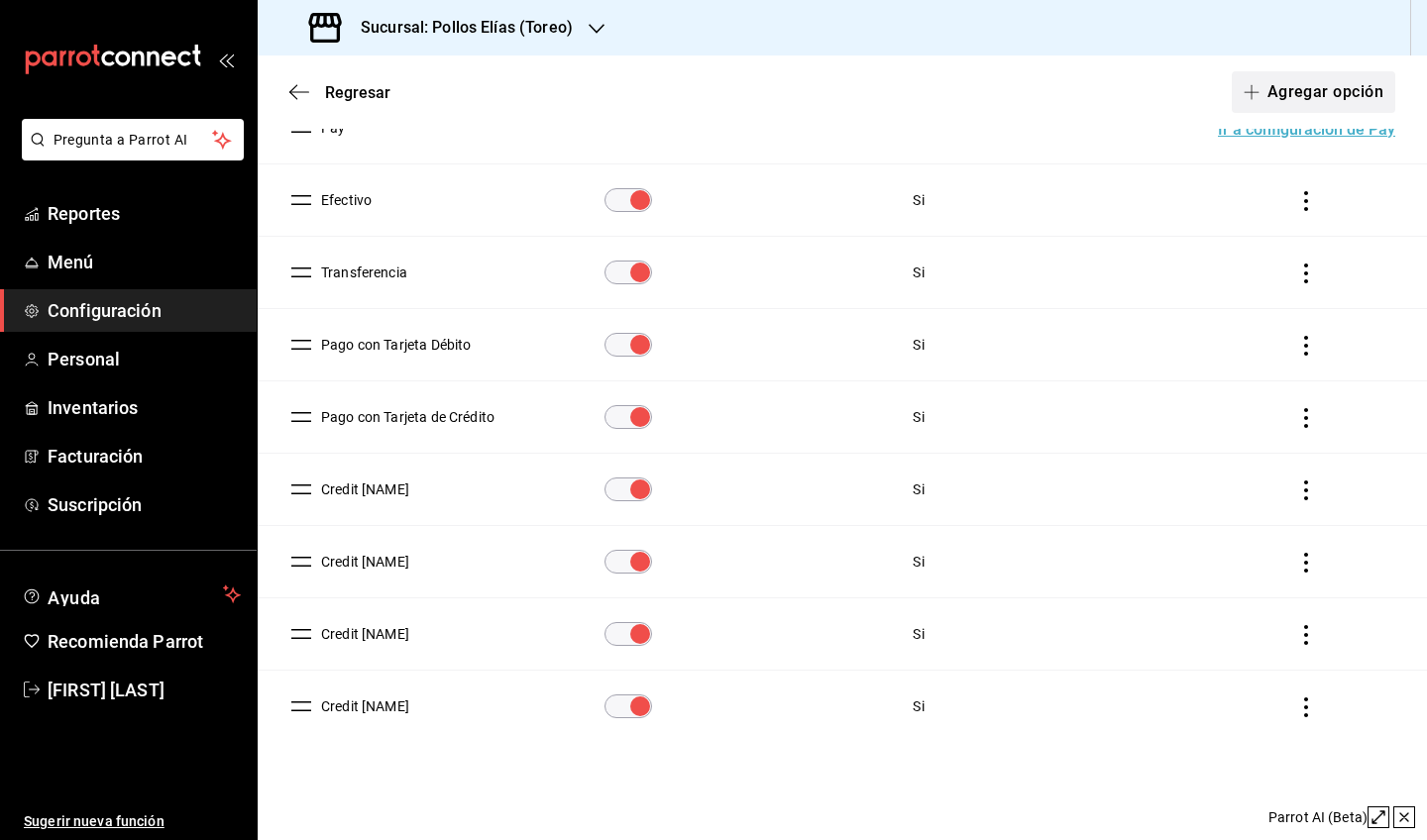click on "Agregar opción" at bounding box center [1313, 92] 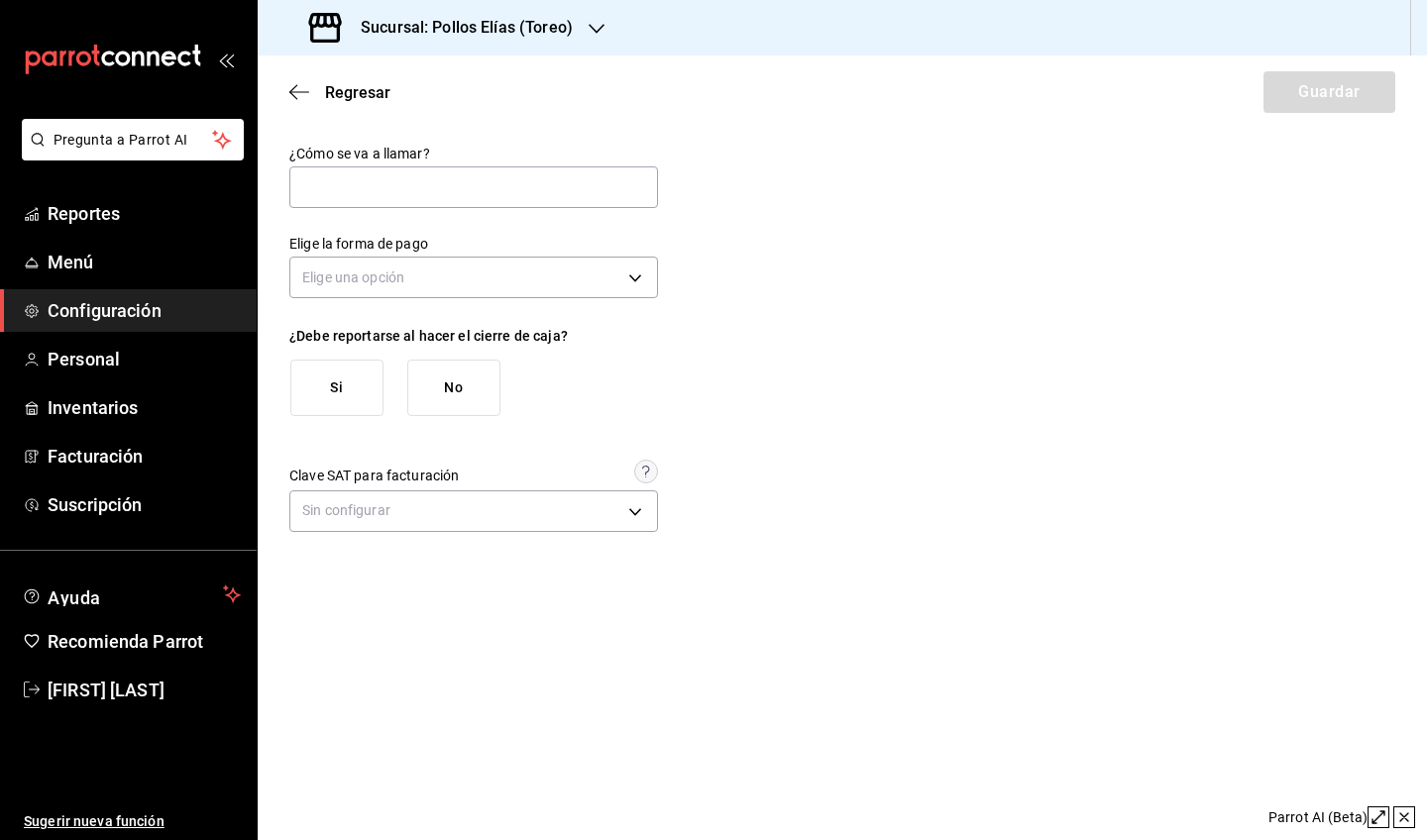 scroll, scrollTop: 0, scrollLeft: 0, axis: both 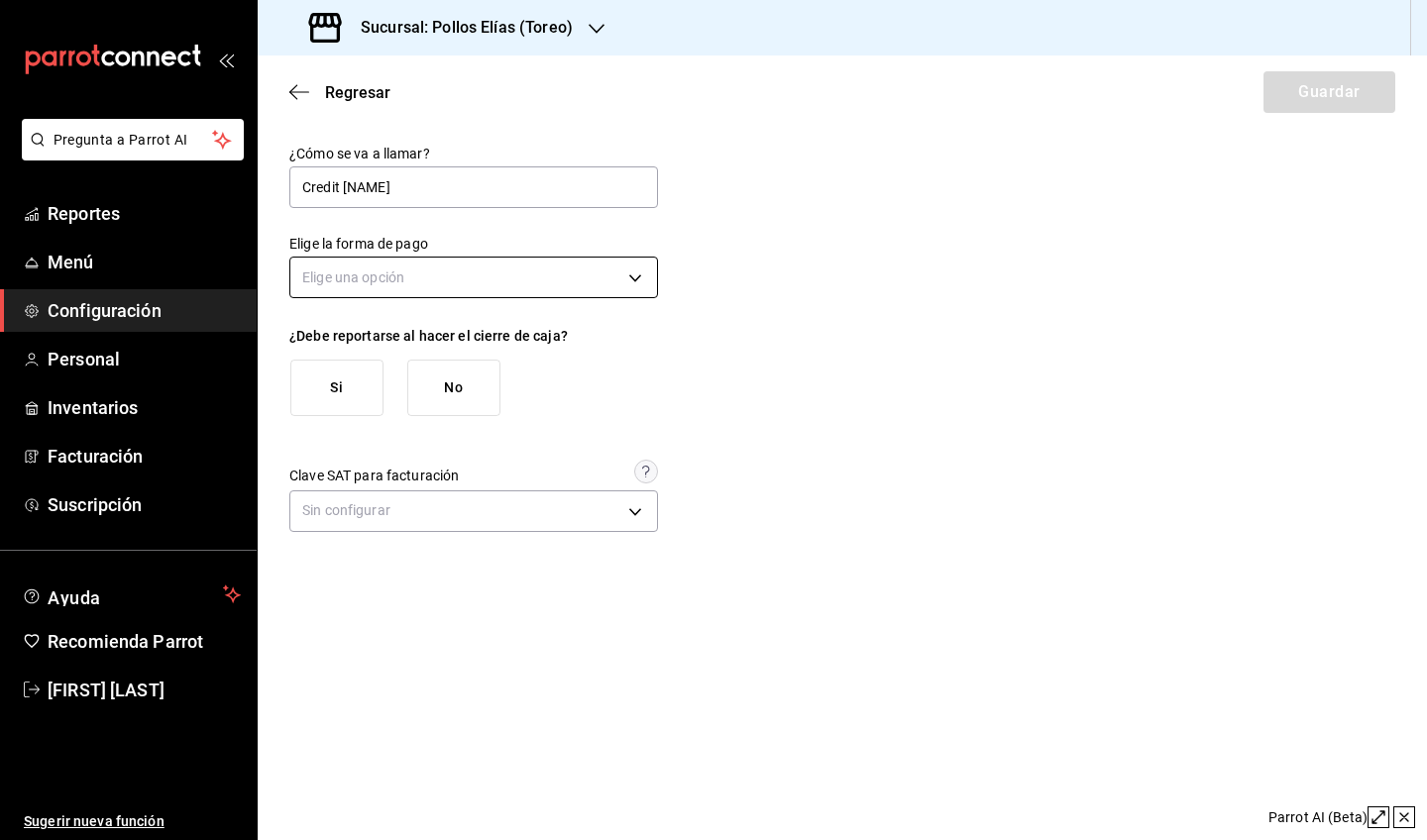 type on "Credit [LAST]" 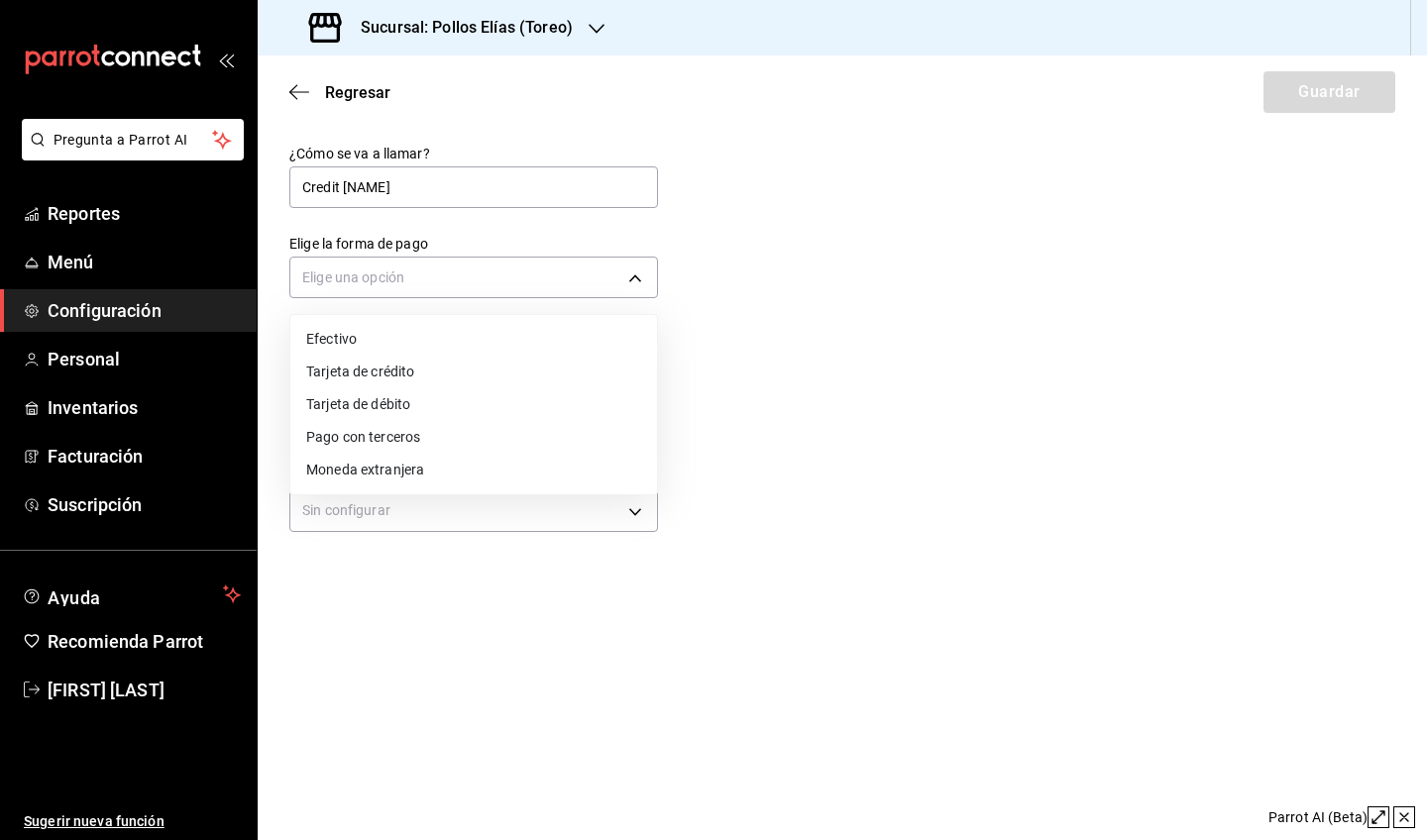 click on "Pago con terceros" at bounding box center [474, 437] 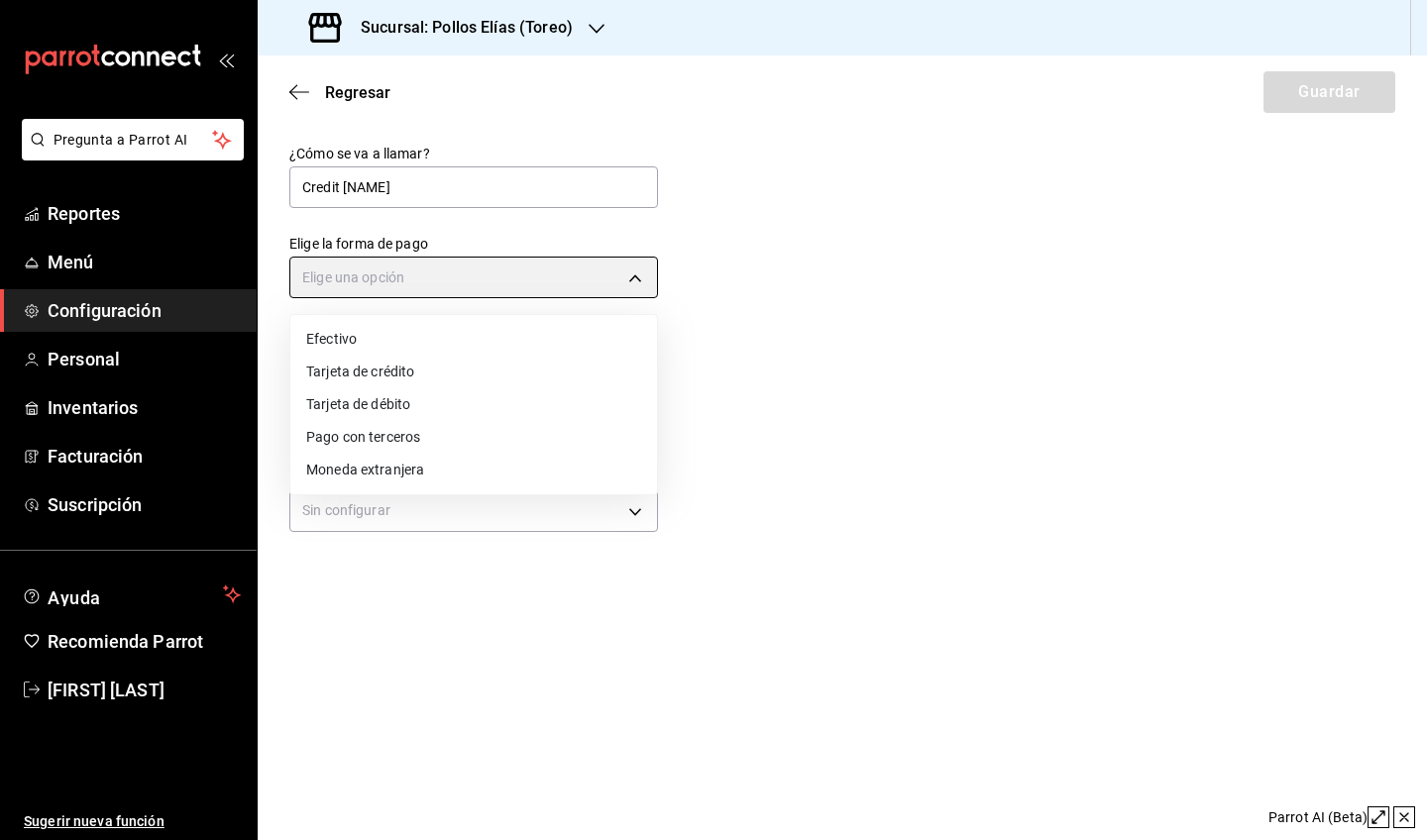 type on "THIRD_PARTY" 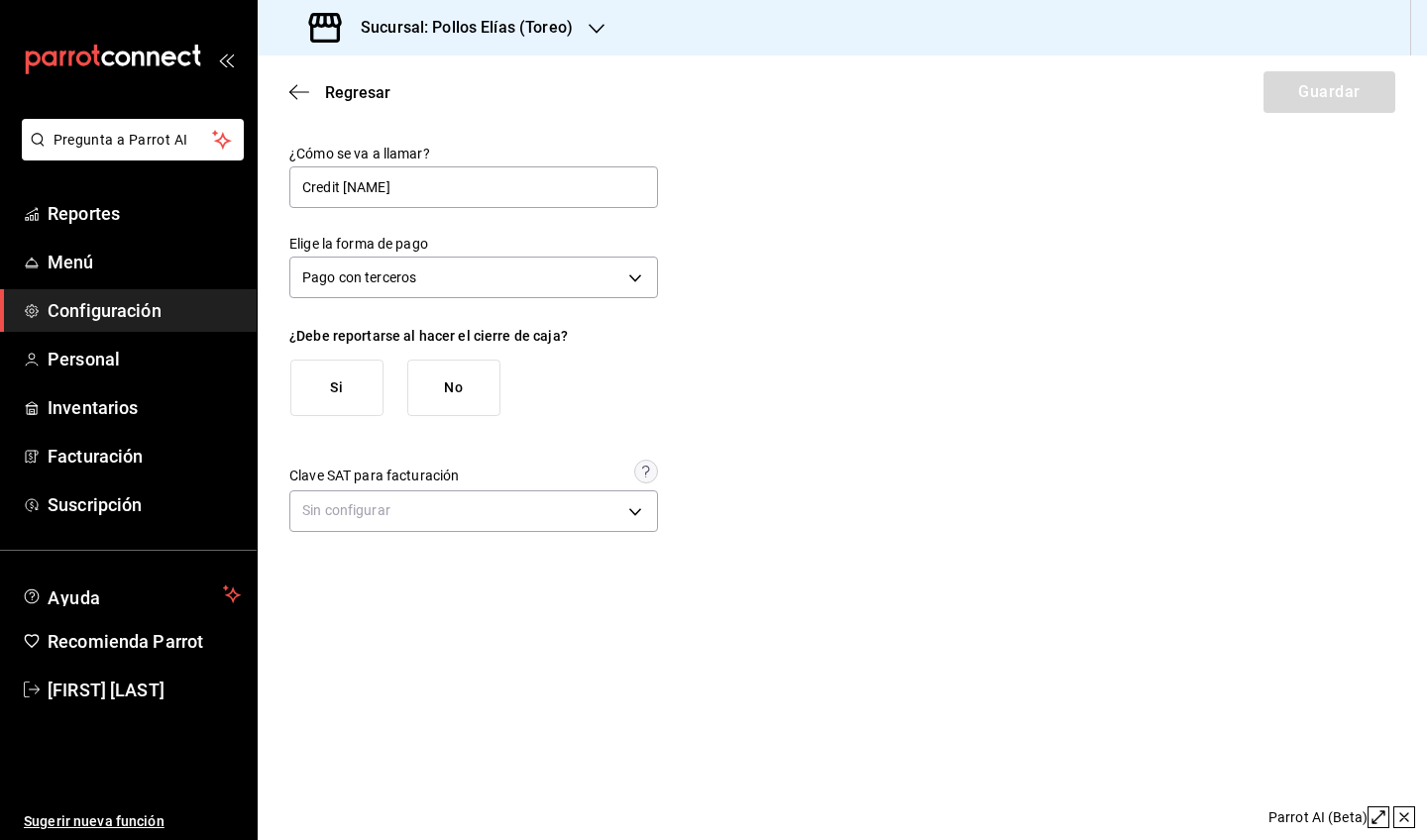click on "Si" at bounding box center [337, 387] 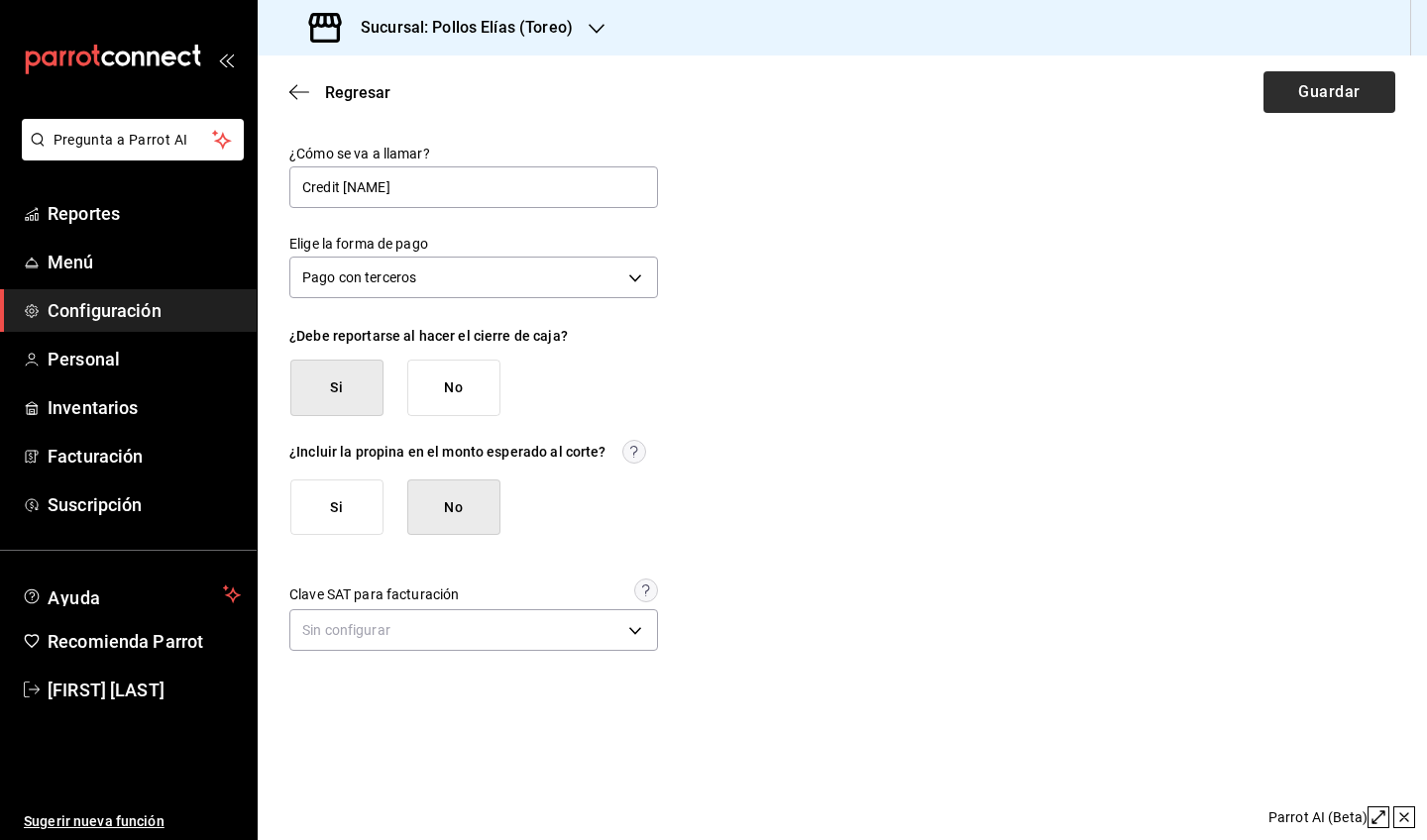 click on "Guardar" at bounding box center (1329, 92) 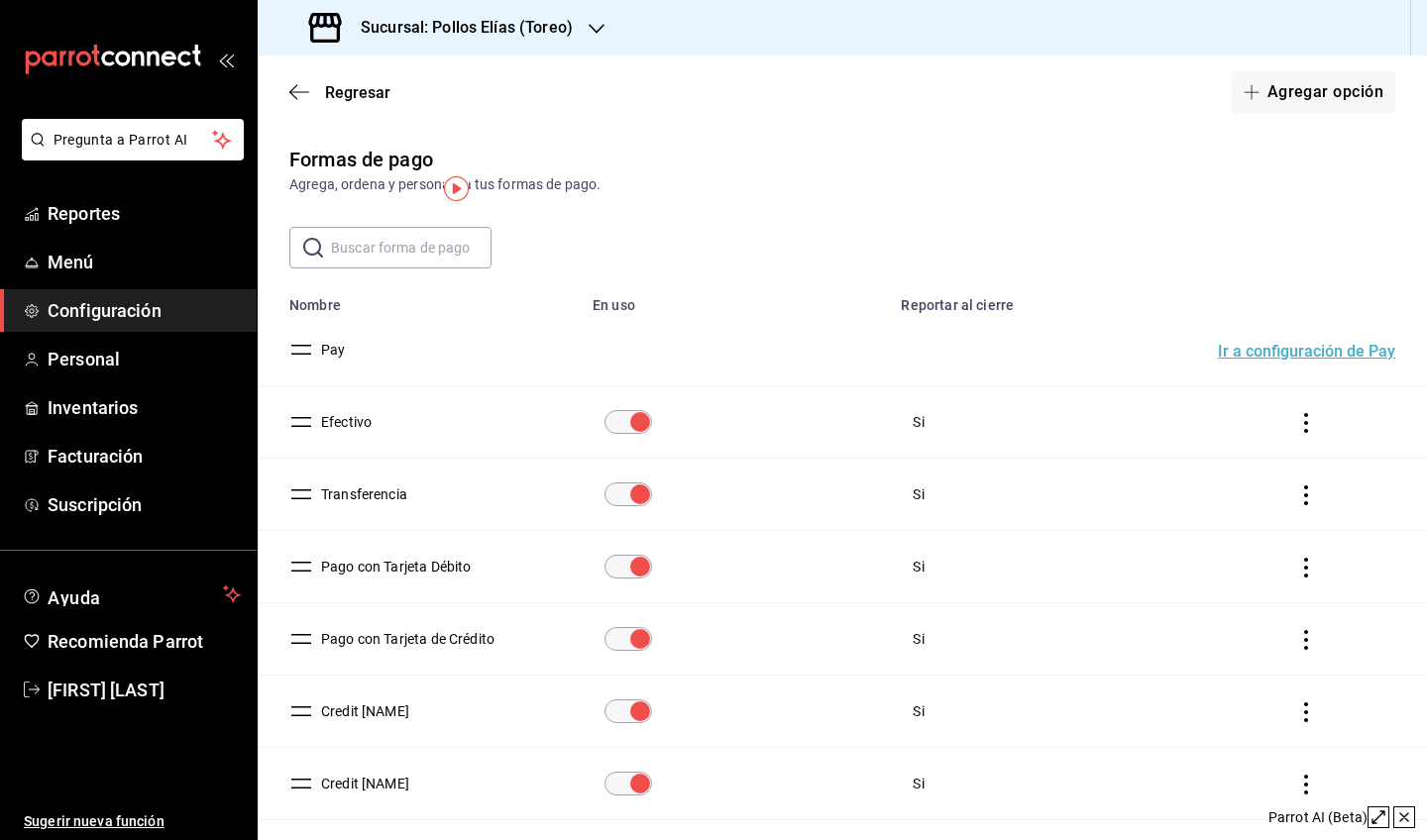 scroll, scrollTop: 0, scrollLeft: 0, axis: both 